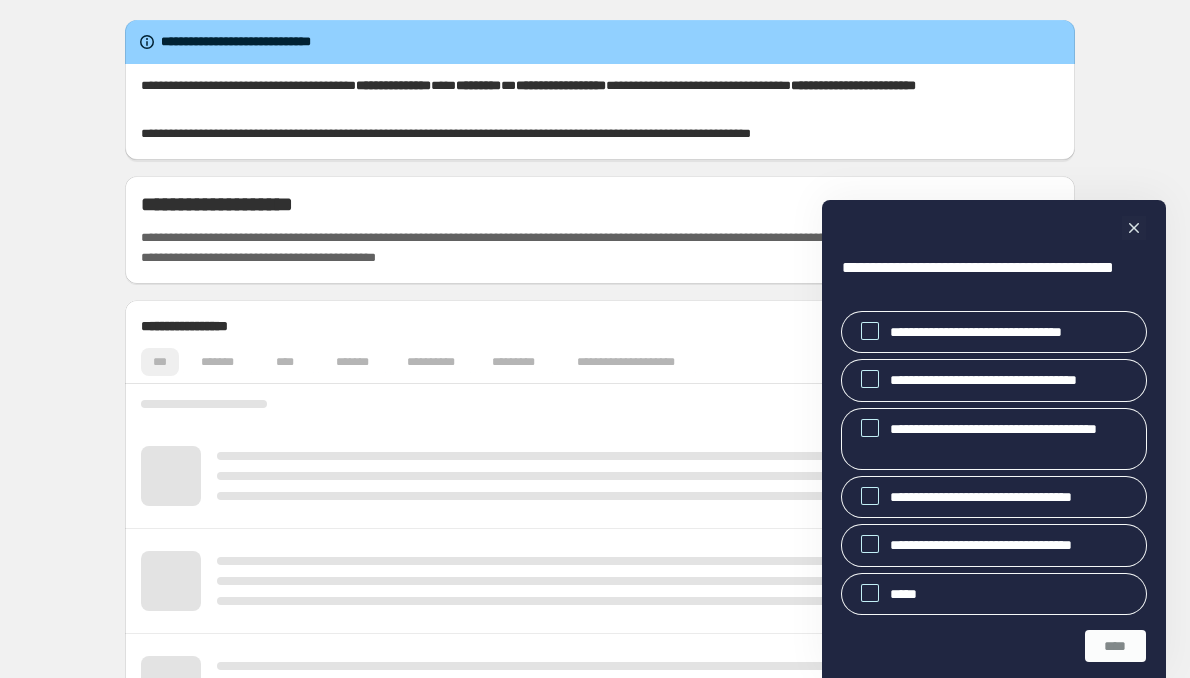 scroll, scrollTop: 0, scrollLeft: 0, axis: both 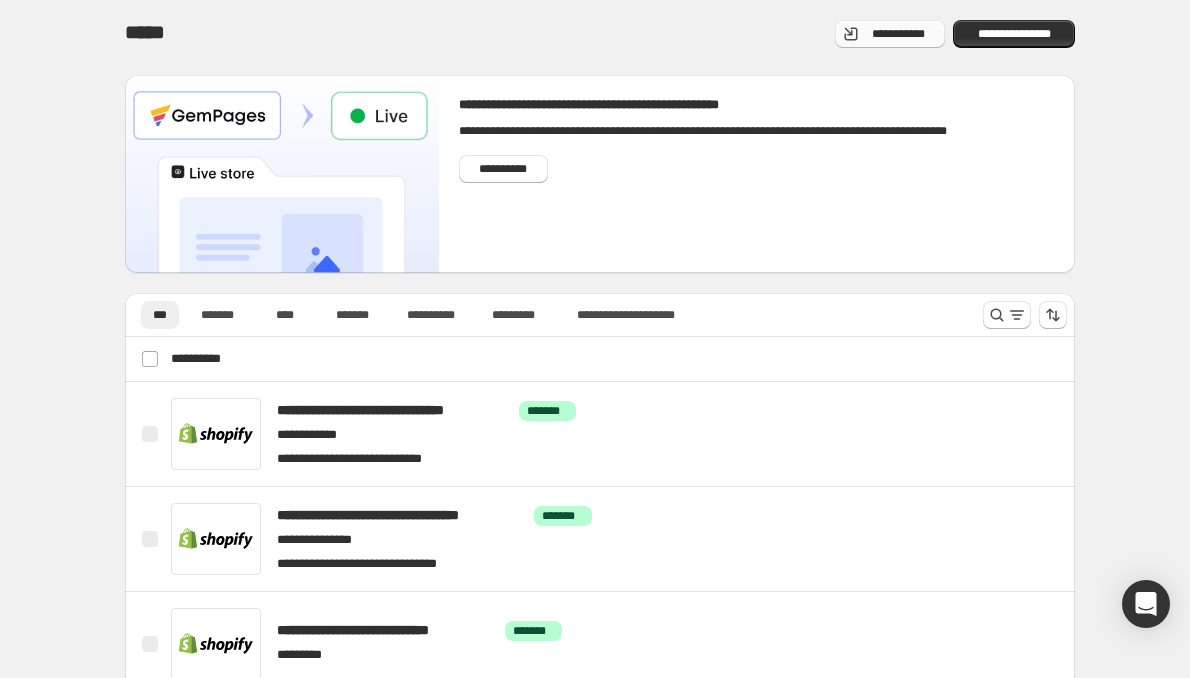 click on "**********" at bounding box center (898, 34) 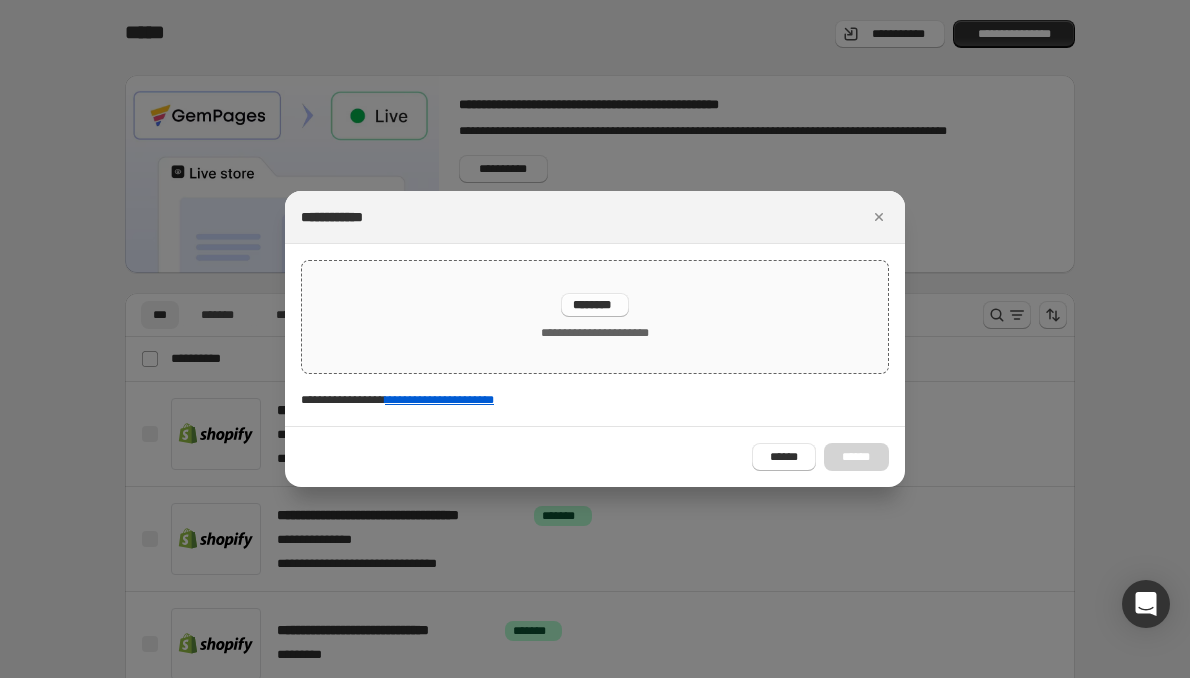 click on "********" at bounding box center [595, 305] 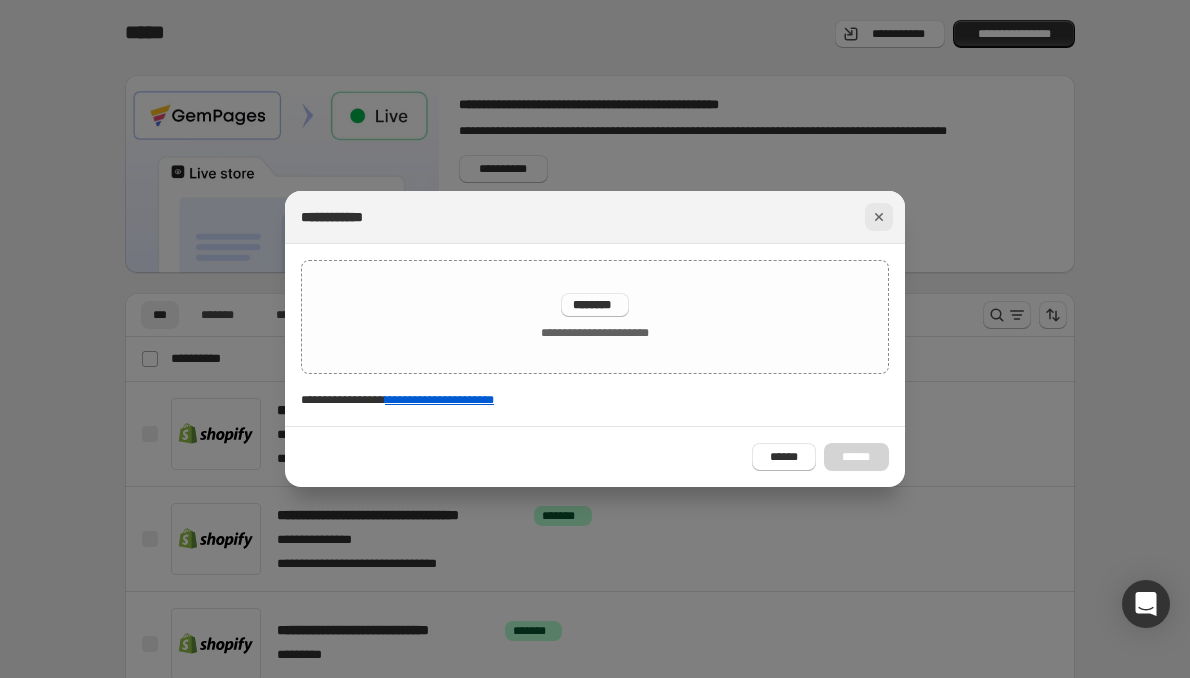 click 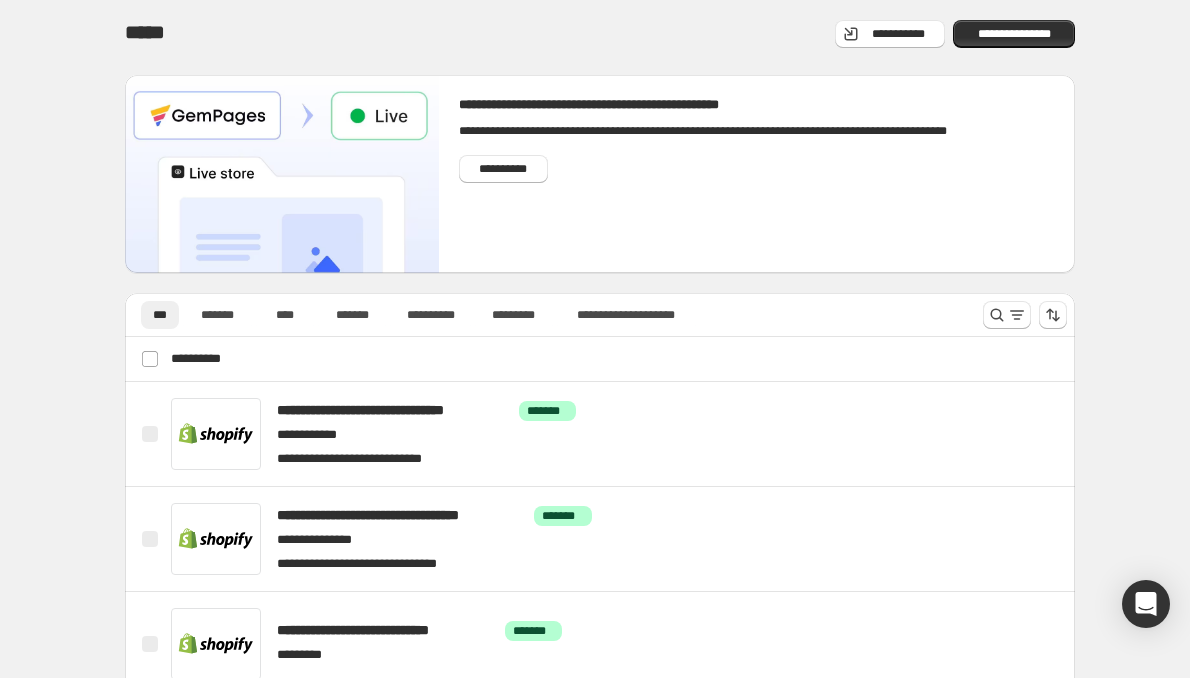 click on "**********" at bounding box center (600, 372) 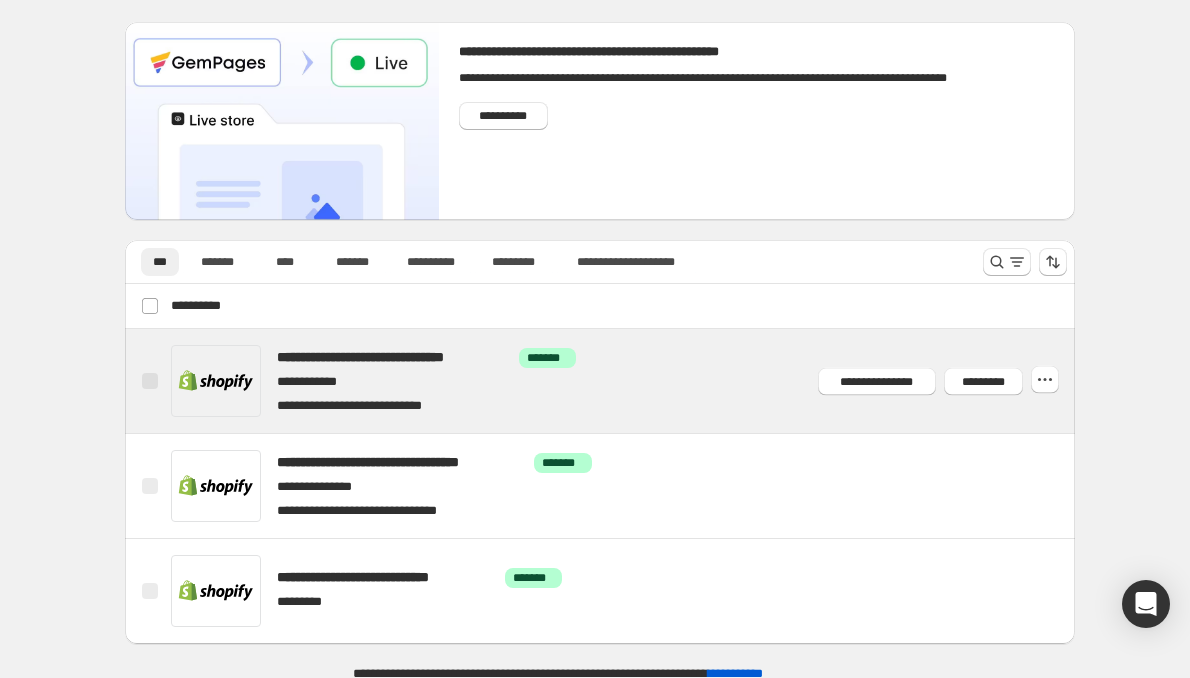 scroll, scrollTop: 66, scrollLeft: 0, axis: vertical 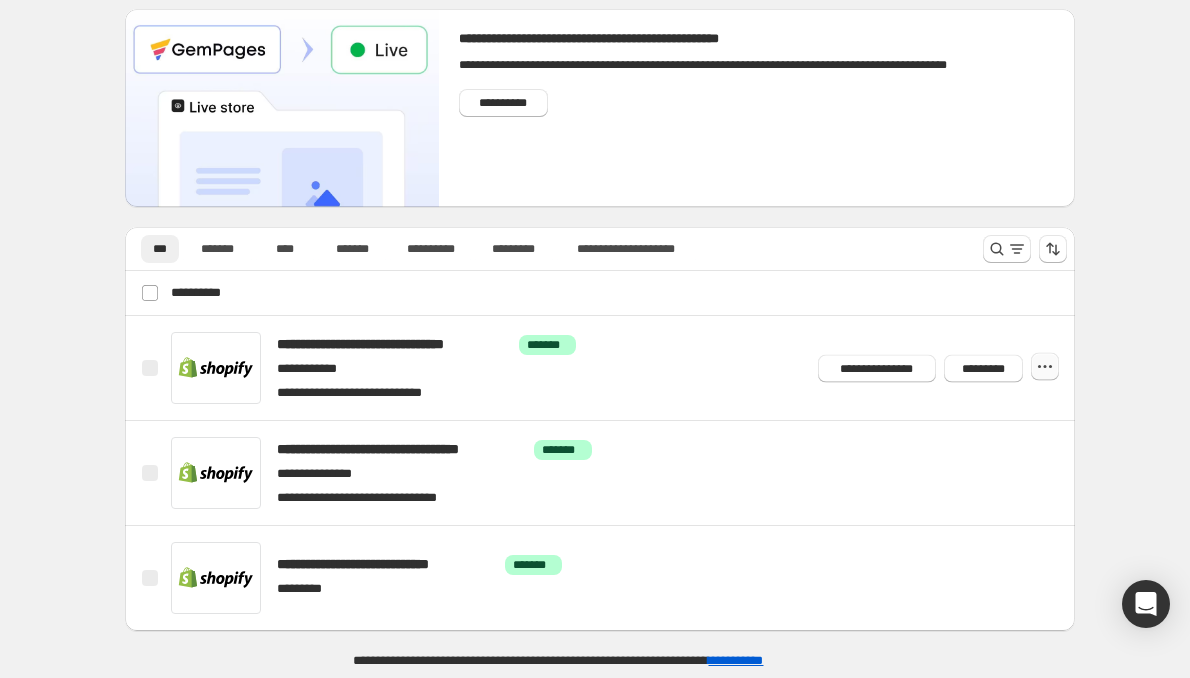 click at bounding box center (1045, 367) 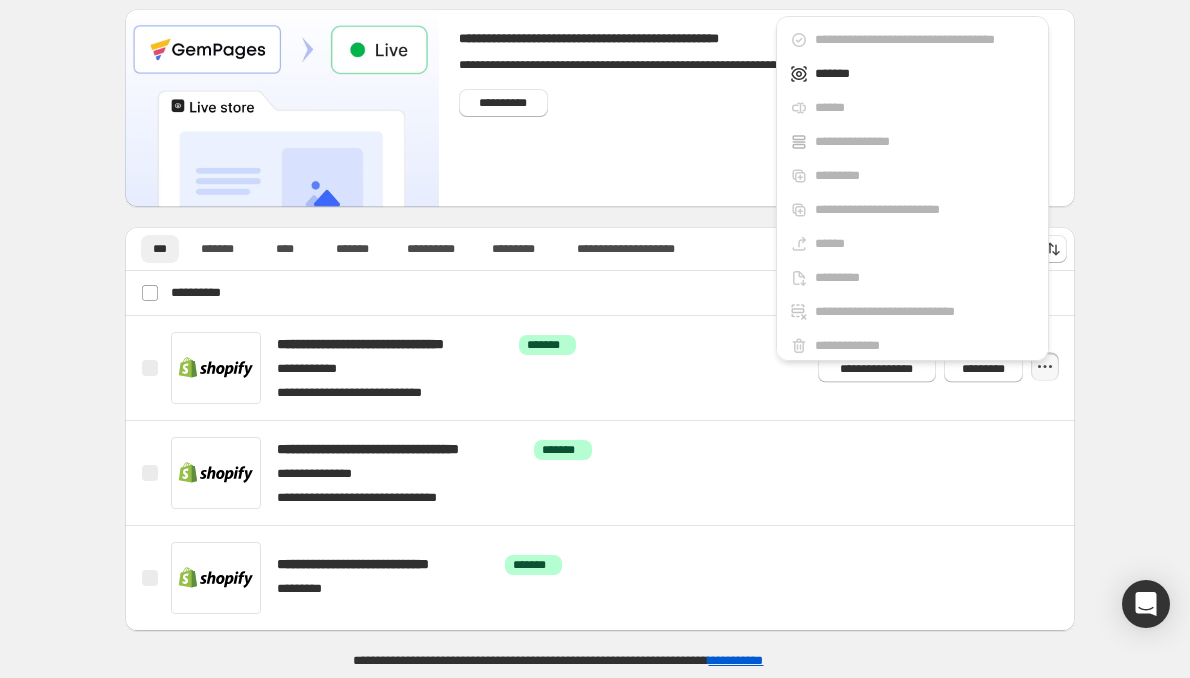 click on "**********" at bounding box center (912, 192) 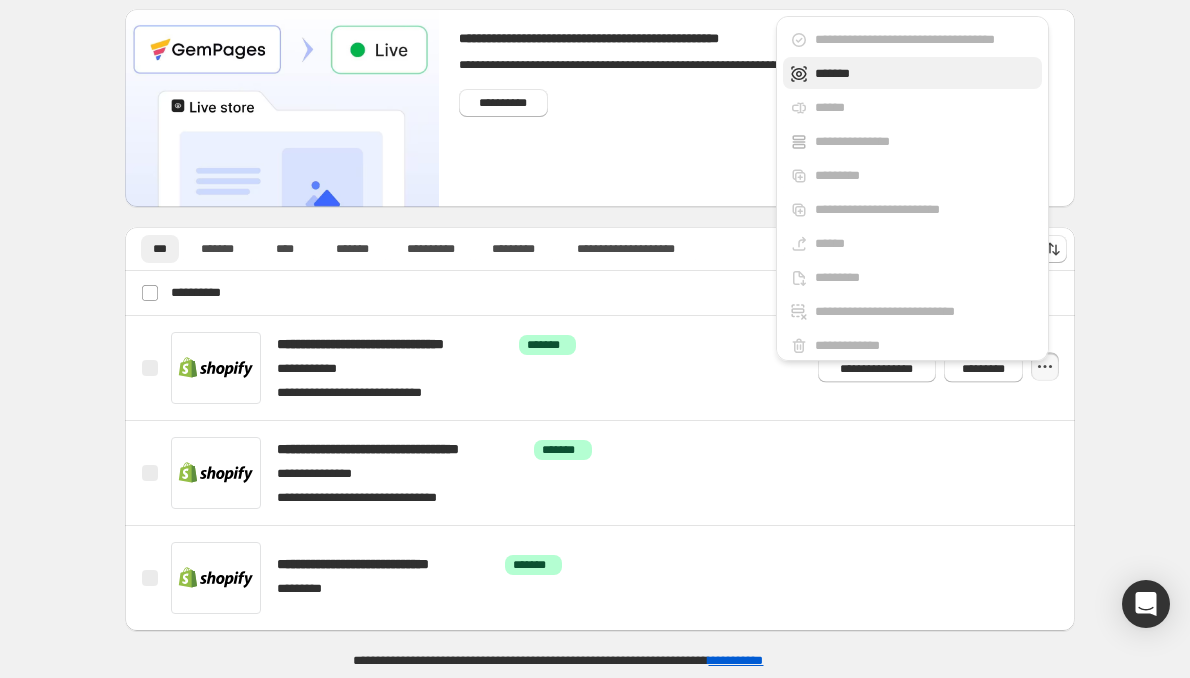 click on "*******" at bounding box center [925, 74] 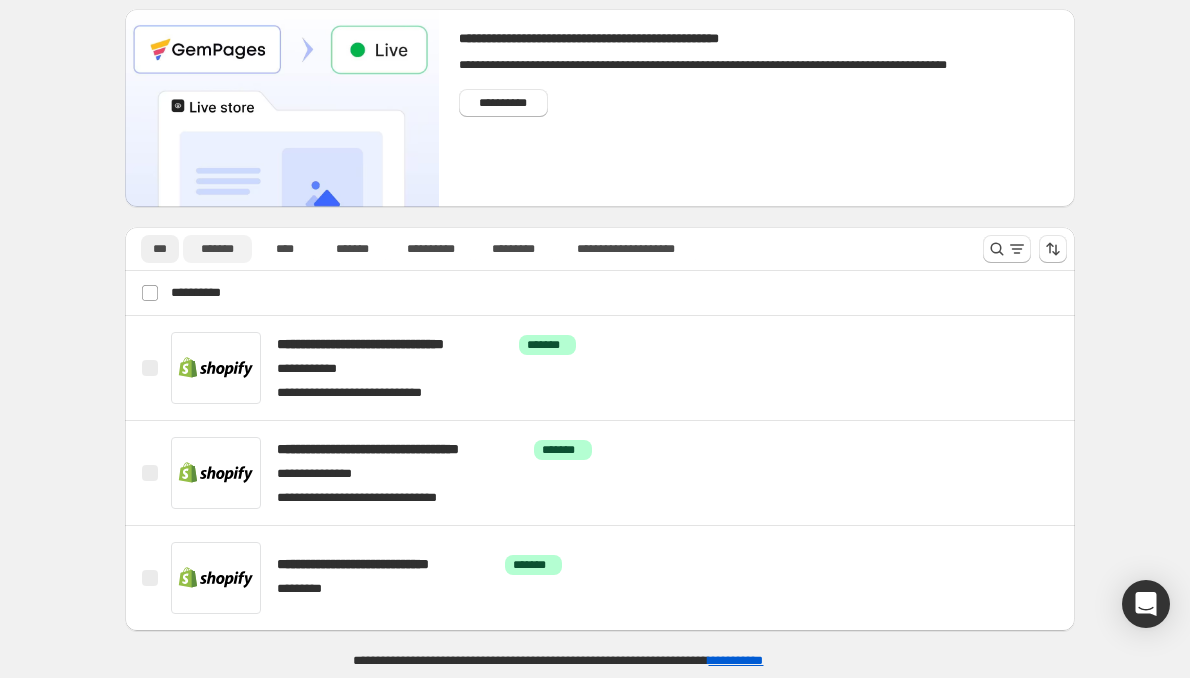 click on "*******" at bounding box center [217, 249] 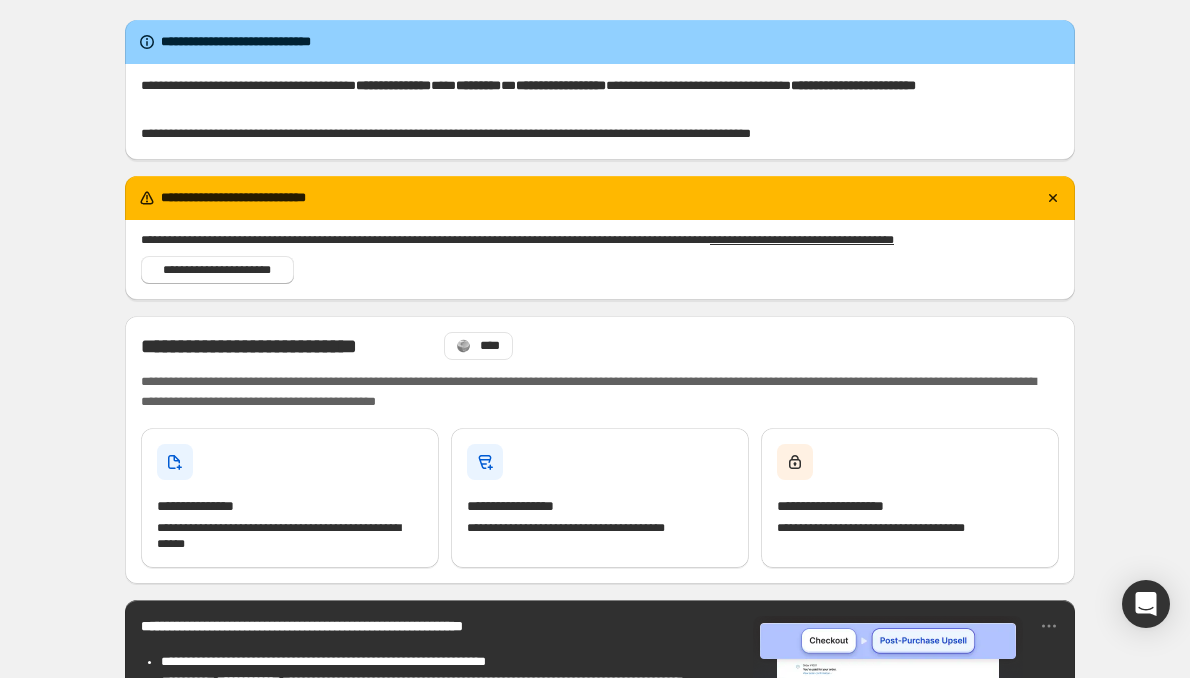scroll, scrollTop: 0, scrollLeft: 0, axis: both 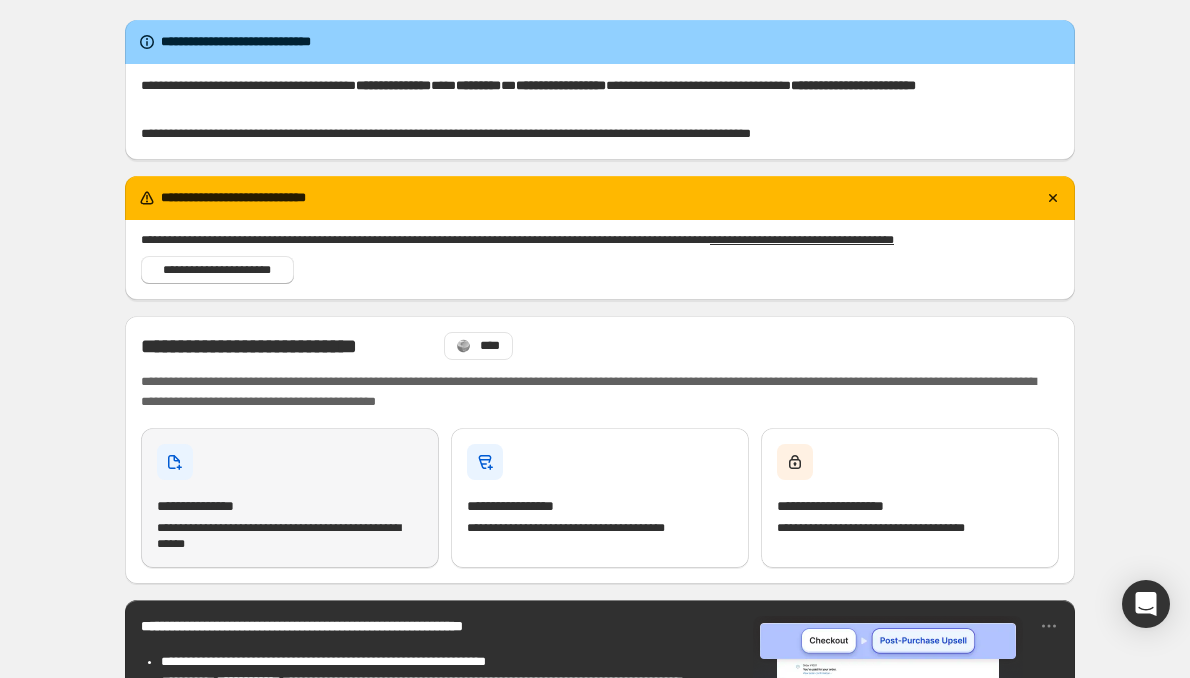 click 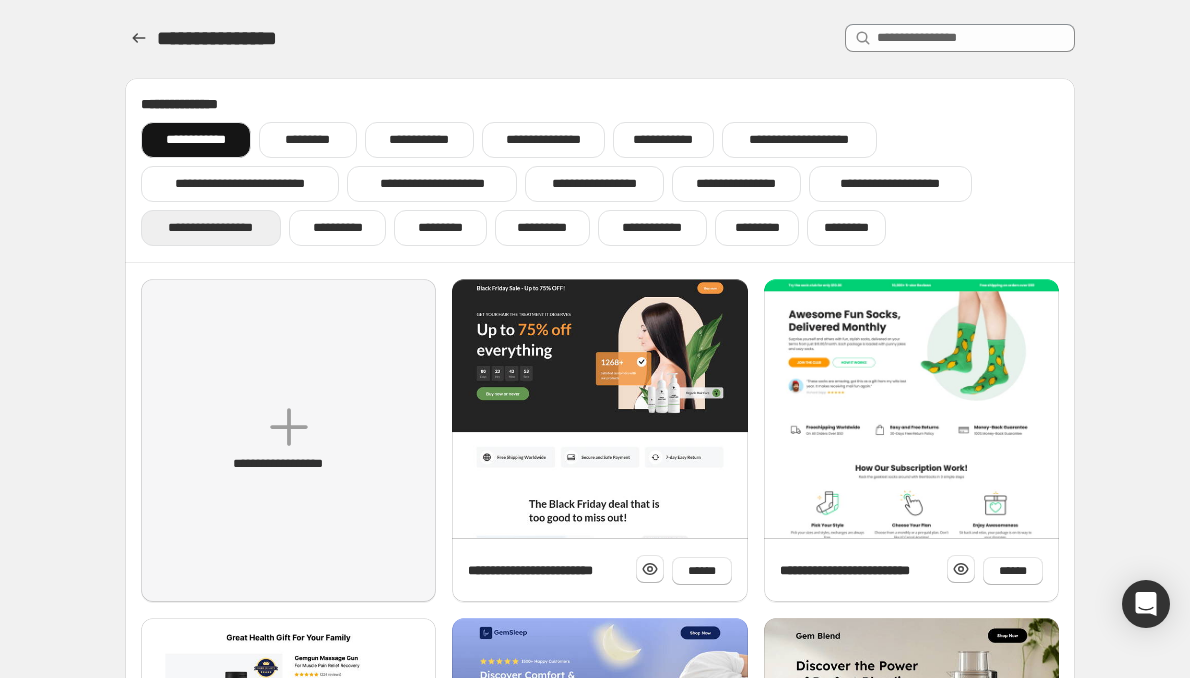 click on "**********" at bounding box center (211, 228) 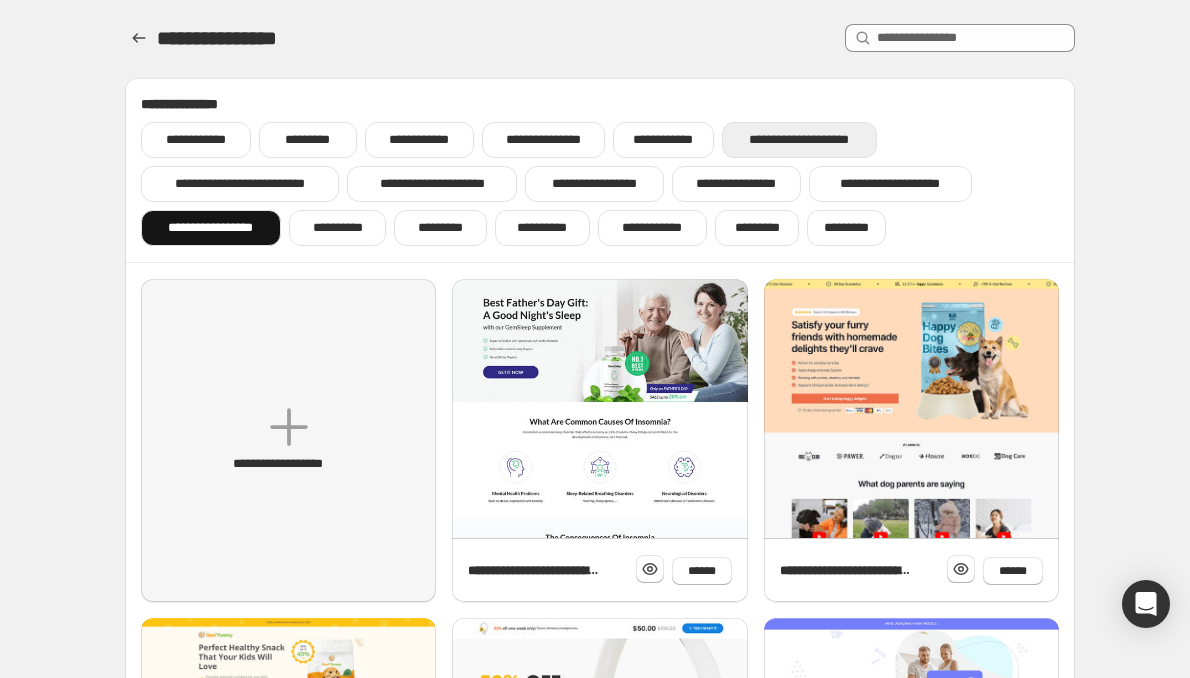 click on "**********" at bounding box center (800, 140) 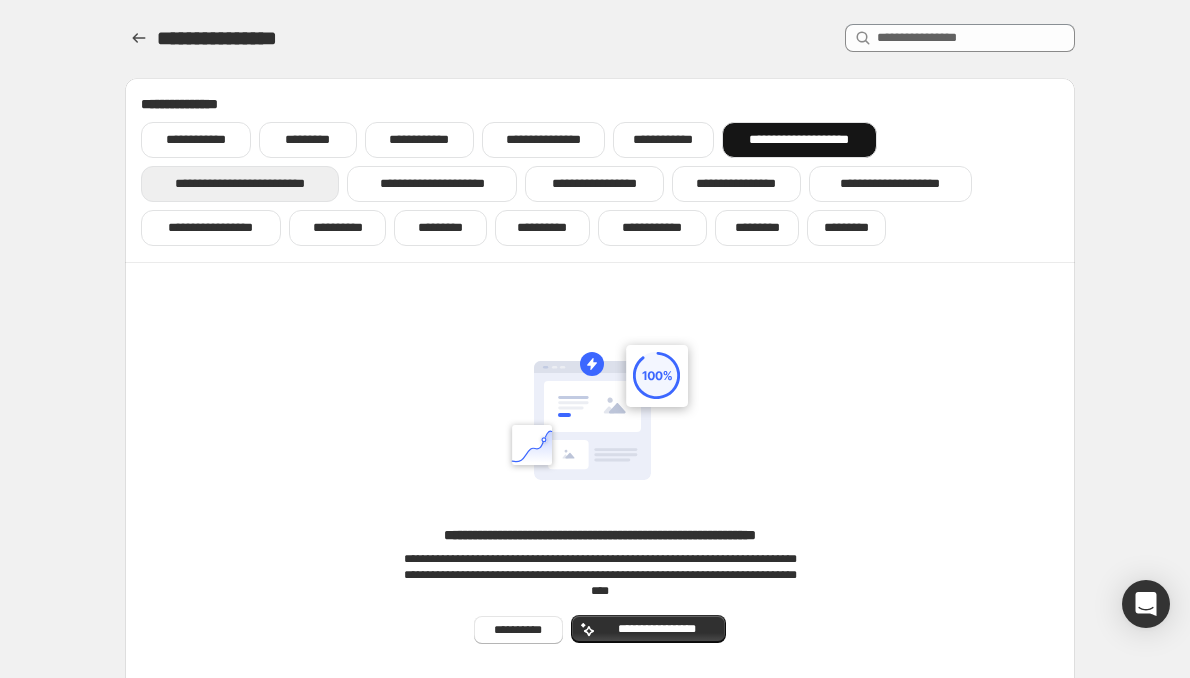 click on "**********" at bounding box center (240, 184) 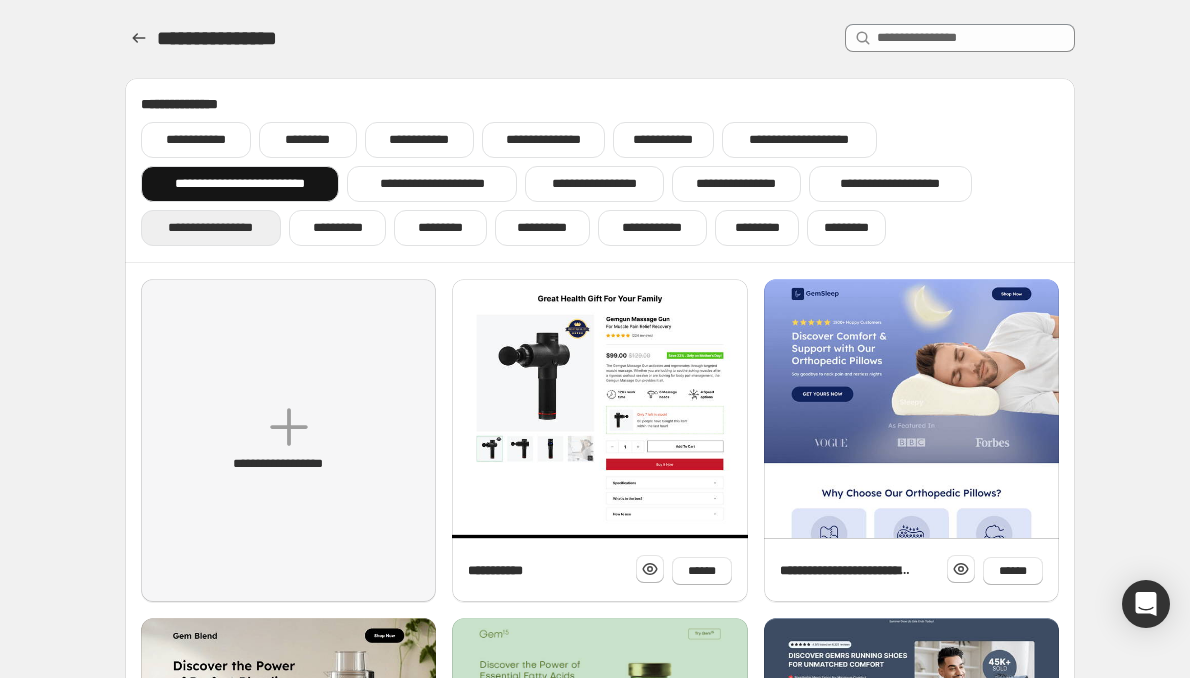 click on "**********" at bounding box center [211, 228] 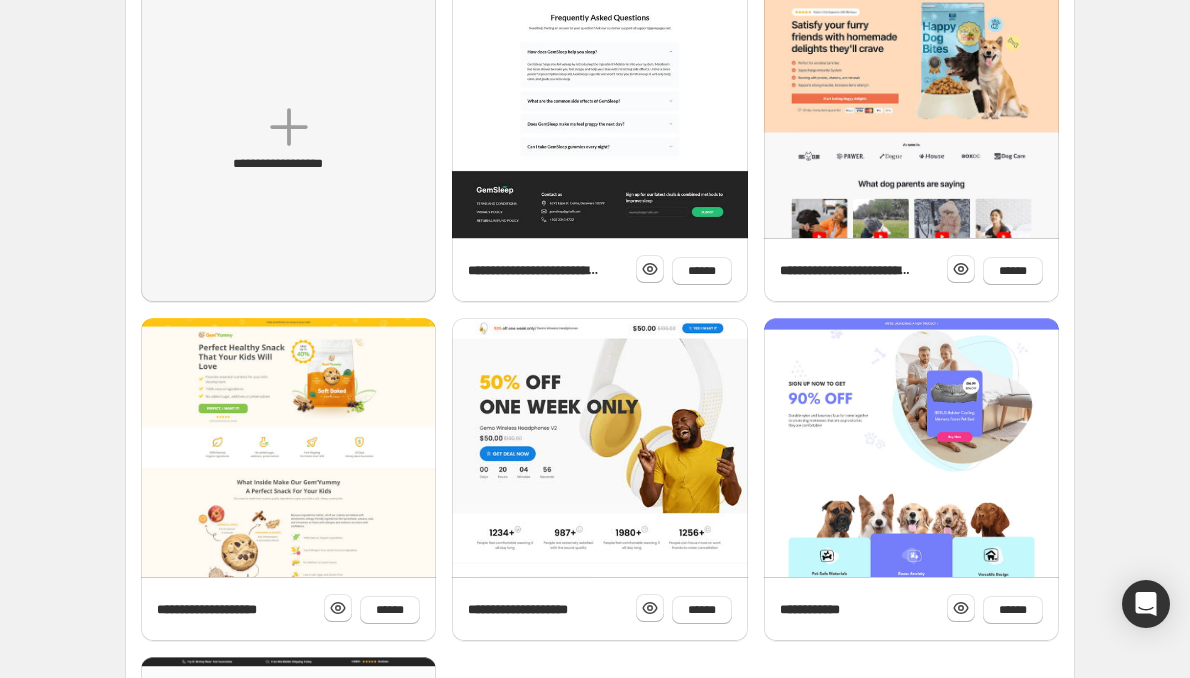 scroll, scrollTop: 0, scrollLeft: 0, axis: both 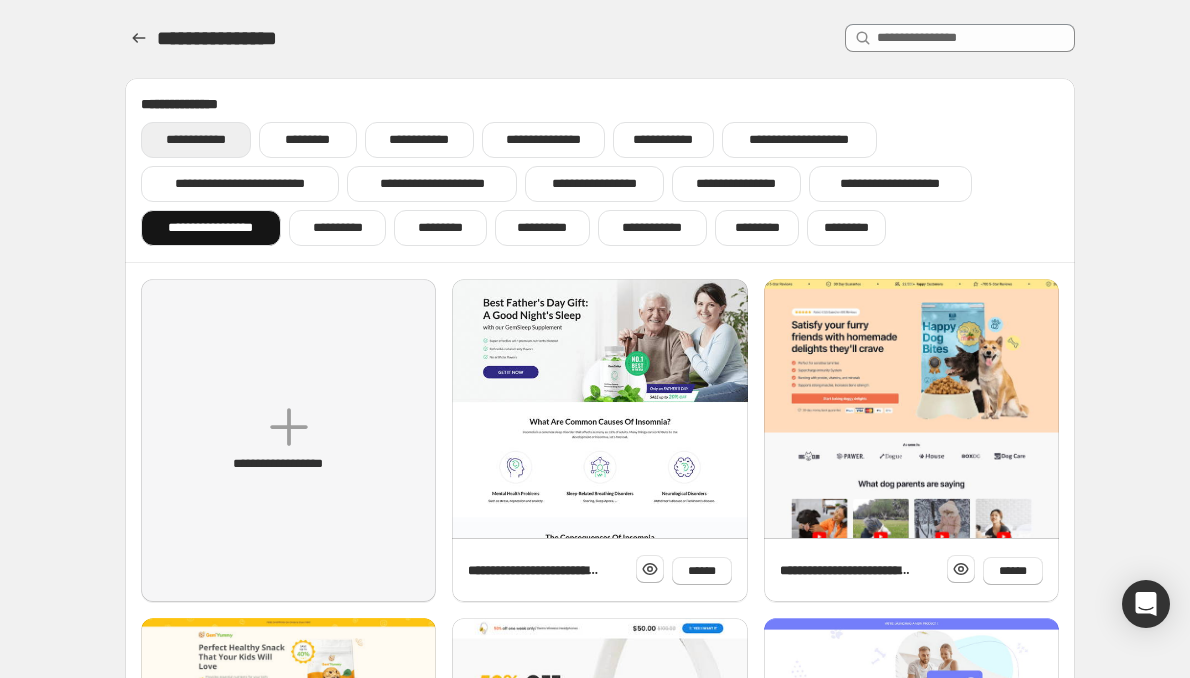 click on "**********" at bounding box center (196, 140) 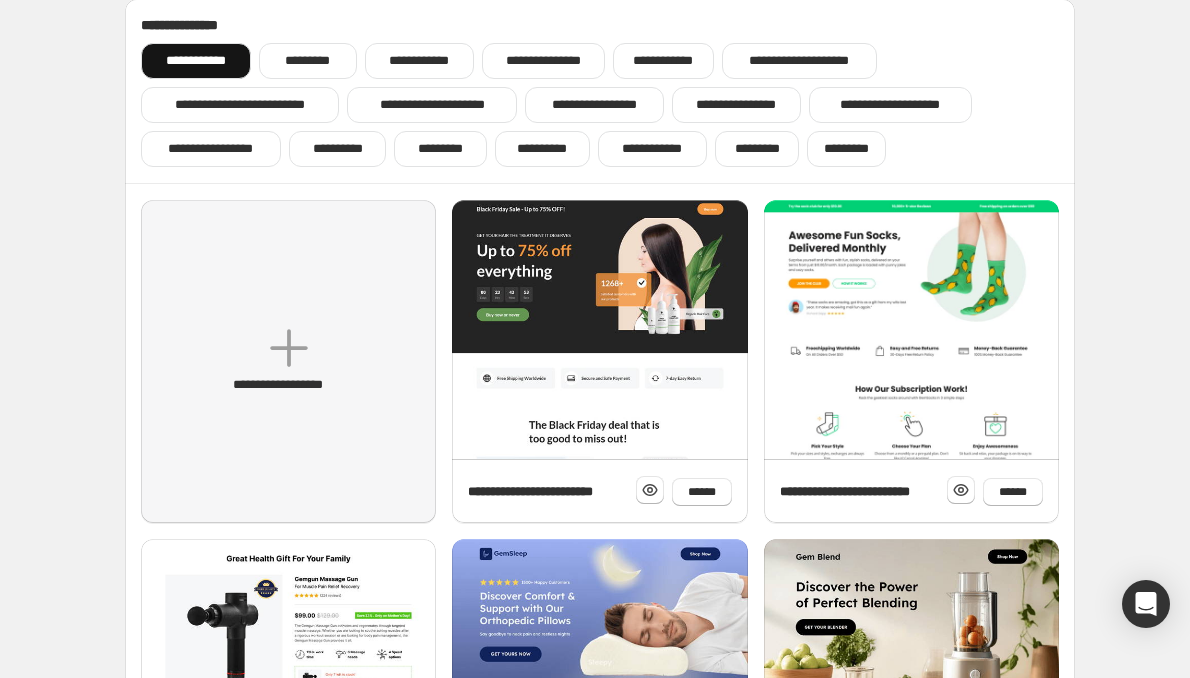 scroll, scrollTop: 62, scrollLeft: 0, axis: vertical 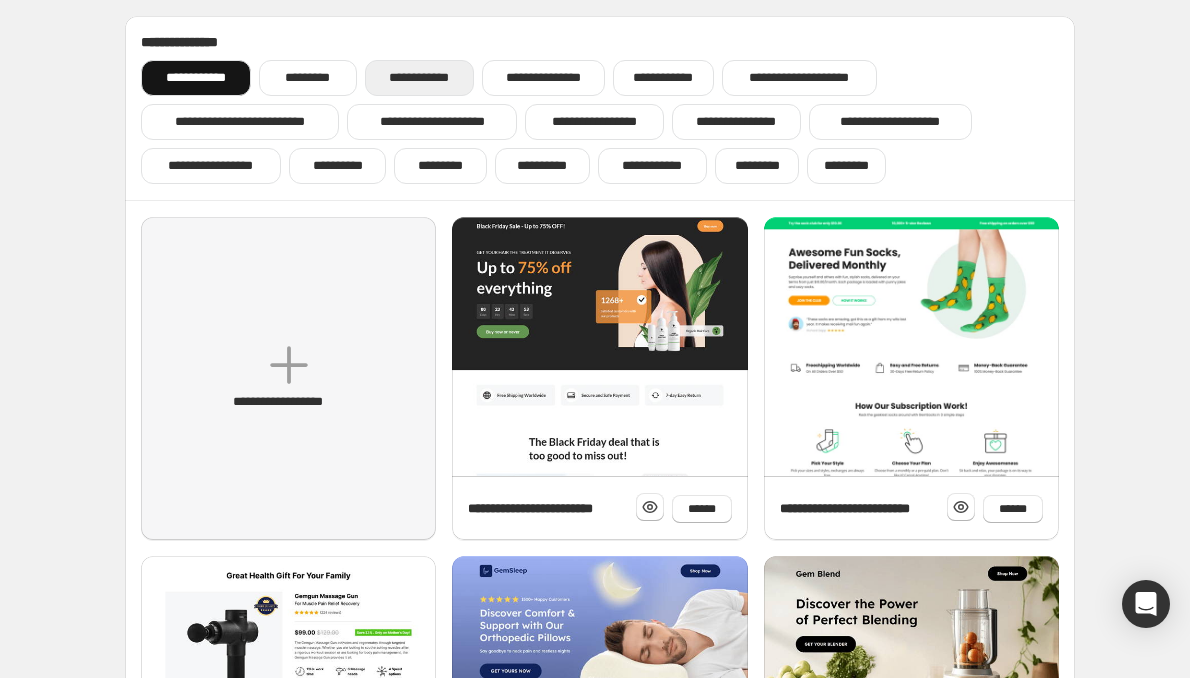 click on "**********" at bounding box center [419, 78] 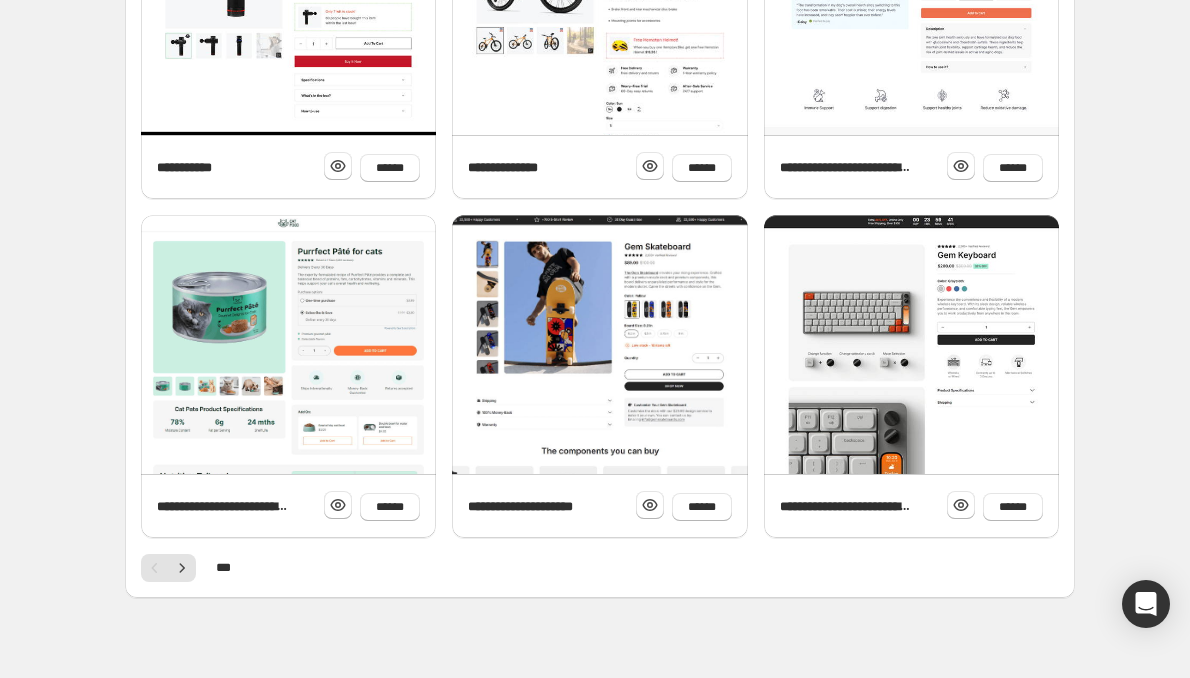 scroll, scrollTop: 762, scrollLeft: 0, axis: vertical 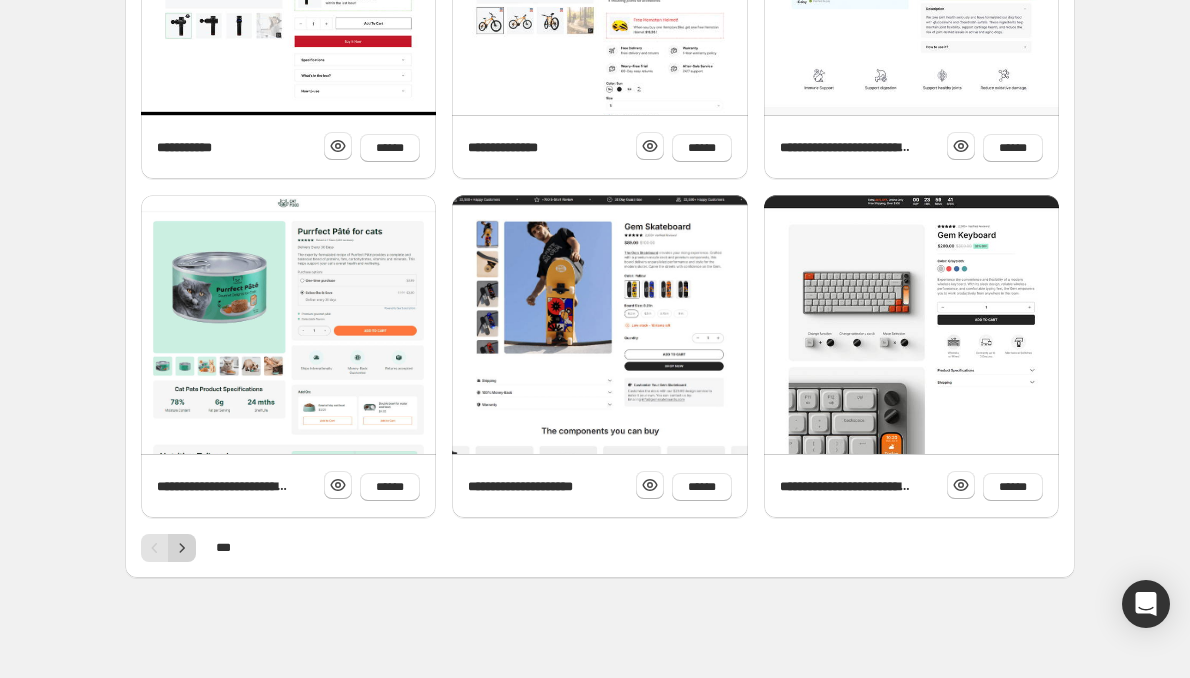 click 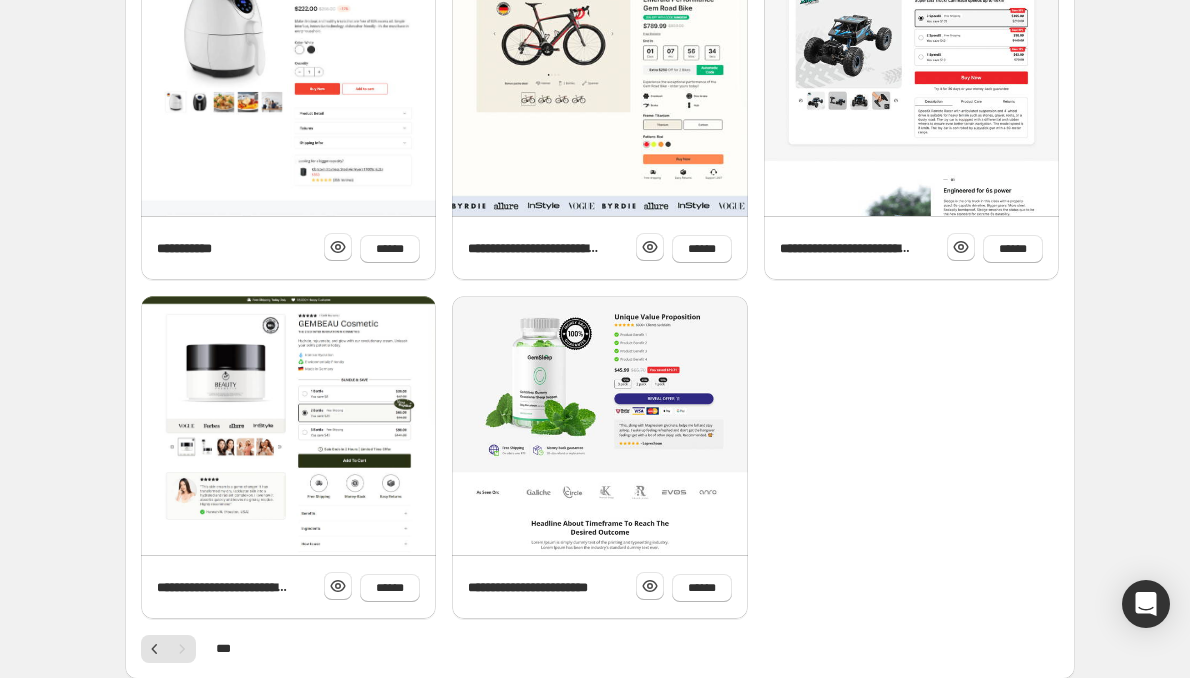scroll, scrollTop: 700, scrollLeft: 0, axis: vertical 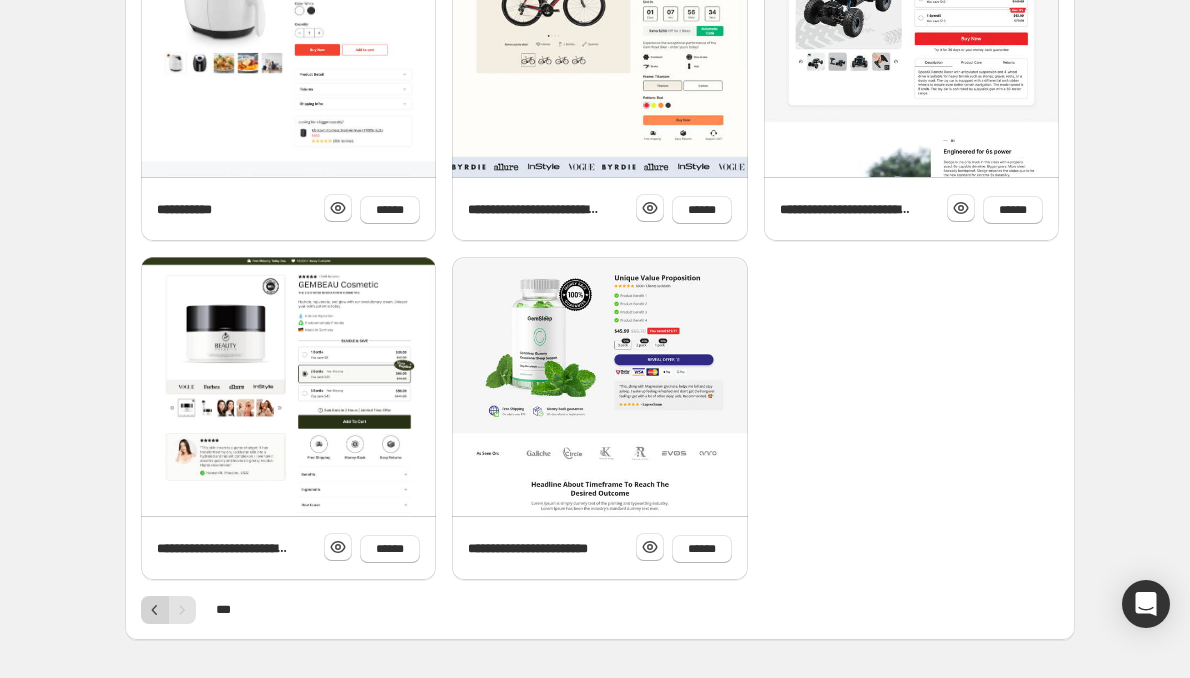 click 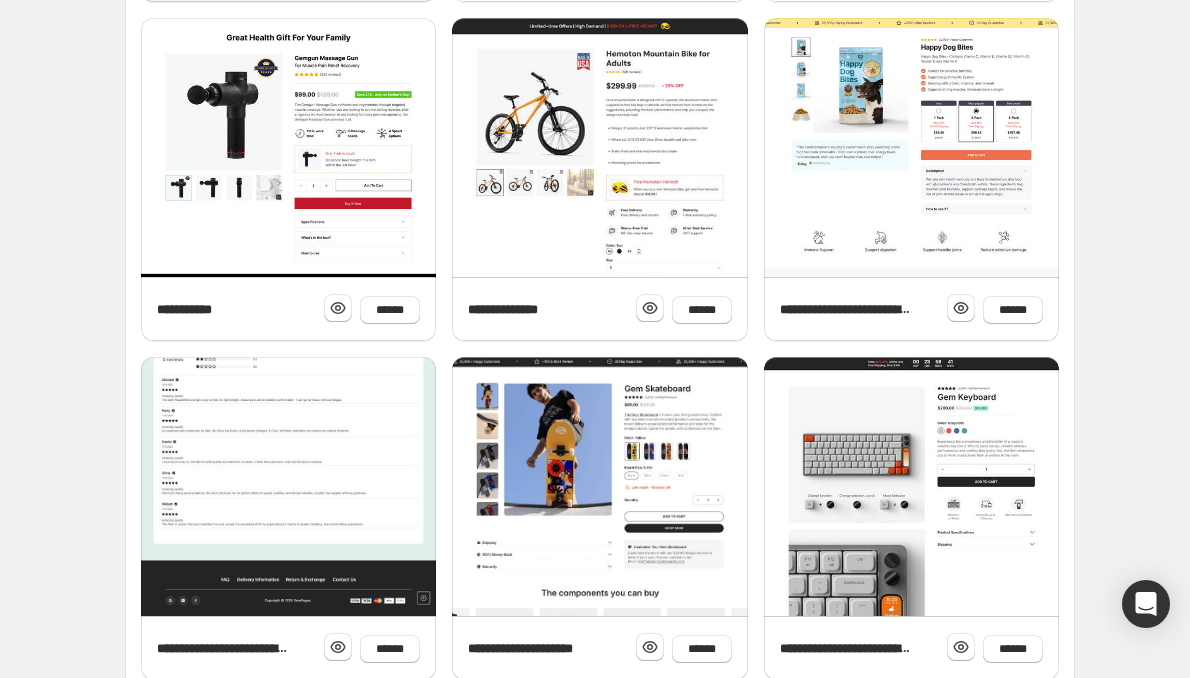 scroll, scrollTop: 700, scrollLeft: 0, axis: vertical 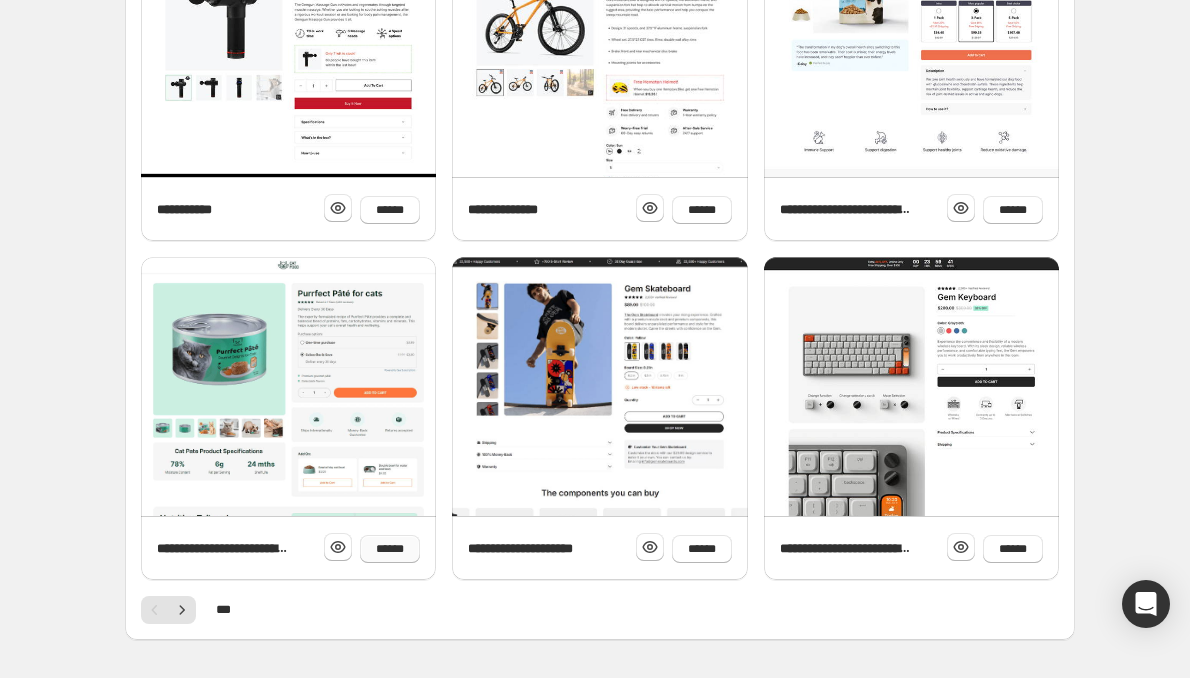 click on "******" at bounding box center [390, 549] 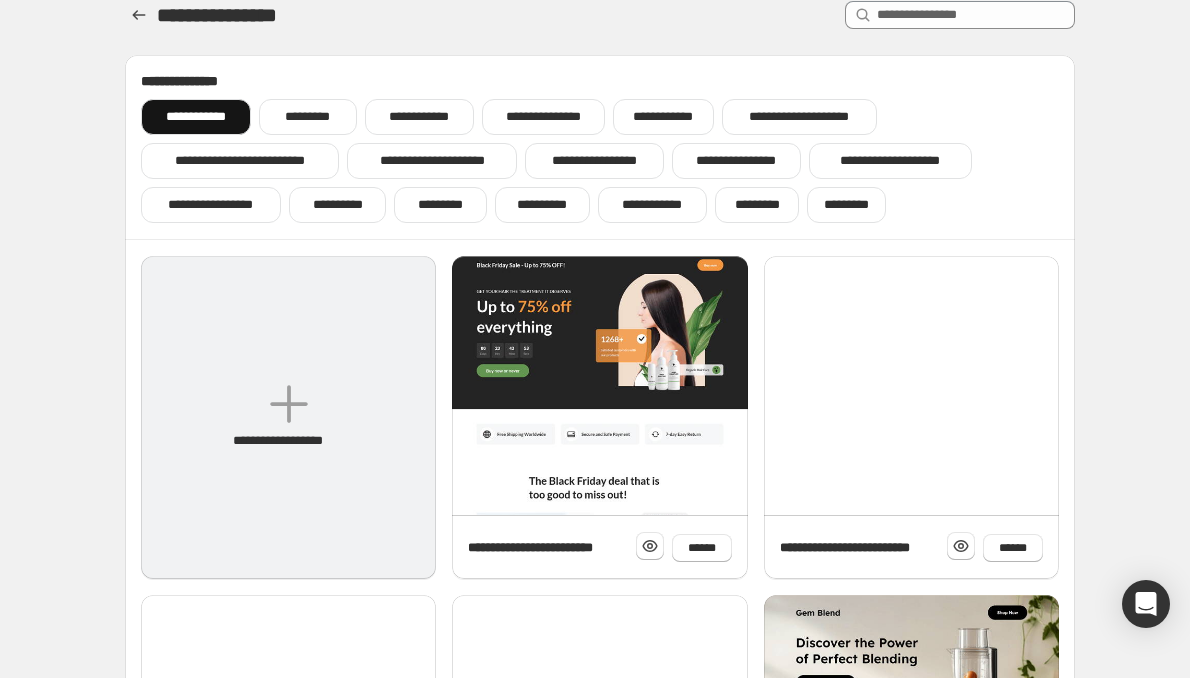 scroll, scrollTop: 0, scrollLeft: 0, axis: both 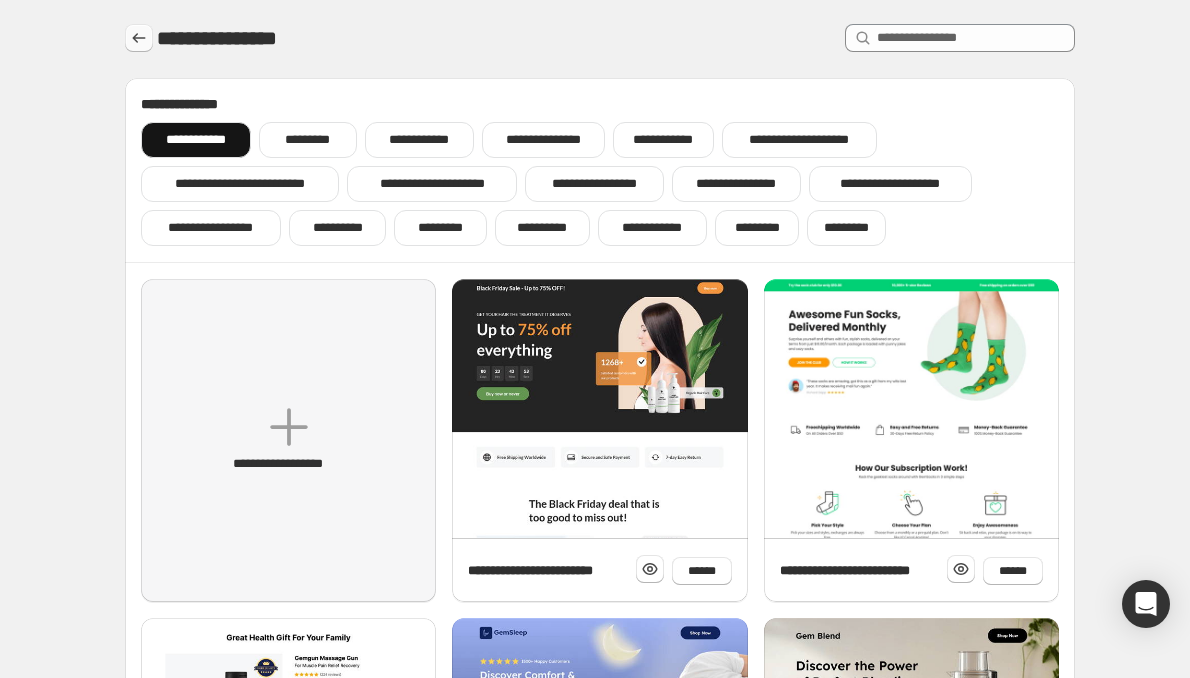 click at bounding box center [139, 38] 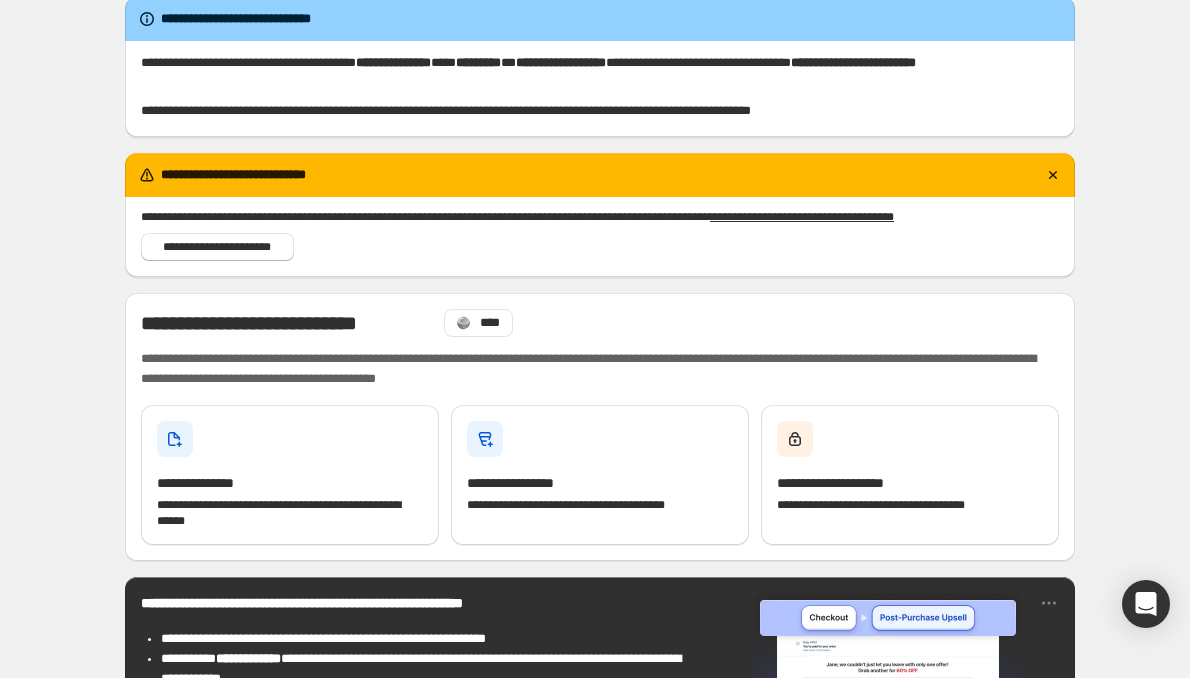 scroll, scrollTop: 0, scrollLeft: 0, axis: both 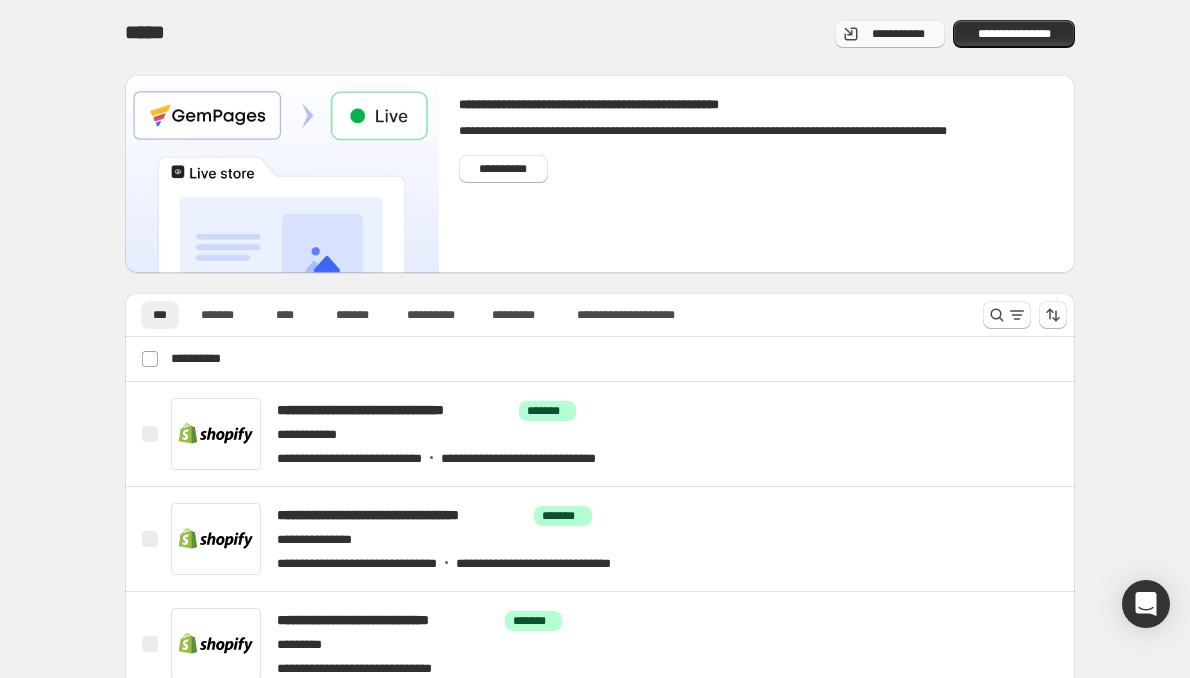 click 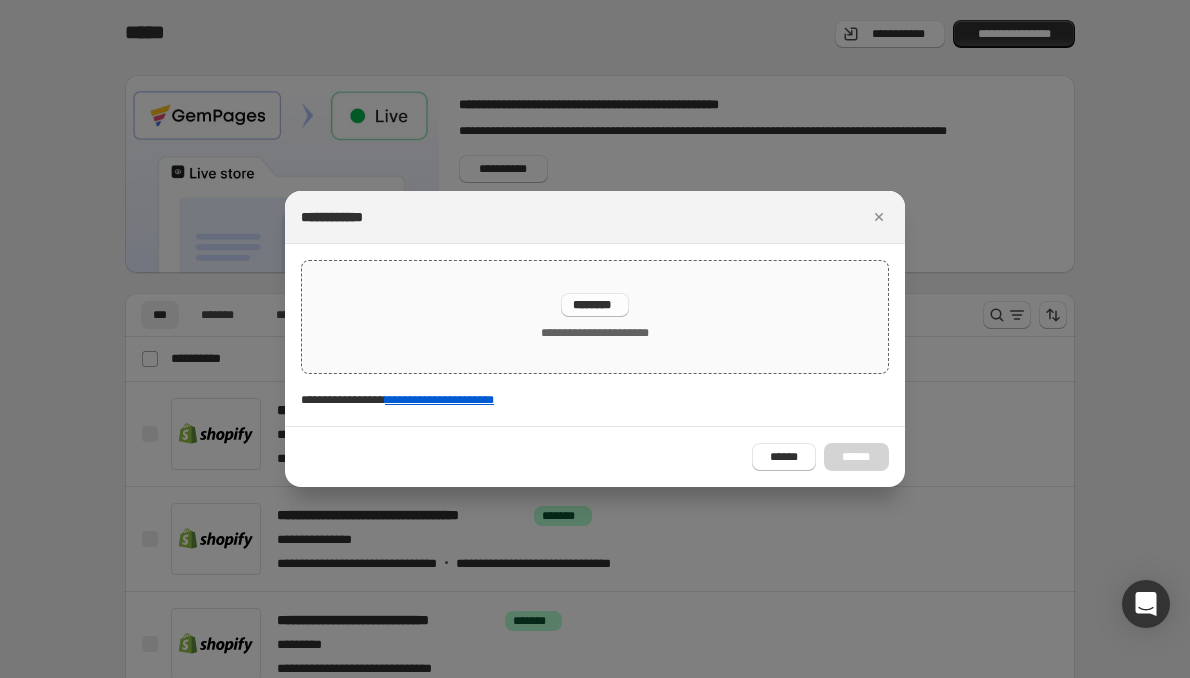 click on "********" at bounding box center [595, 305] 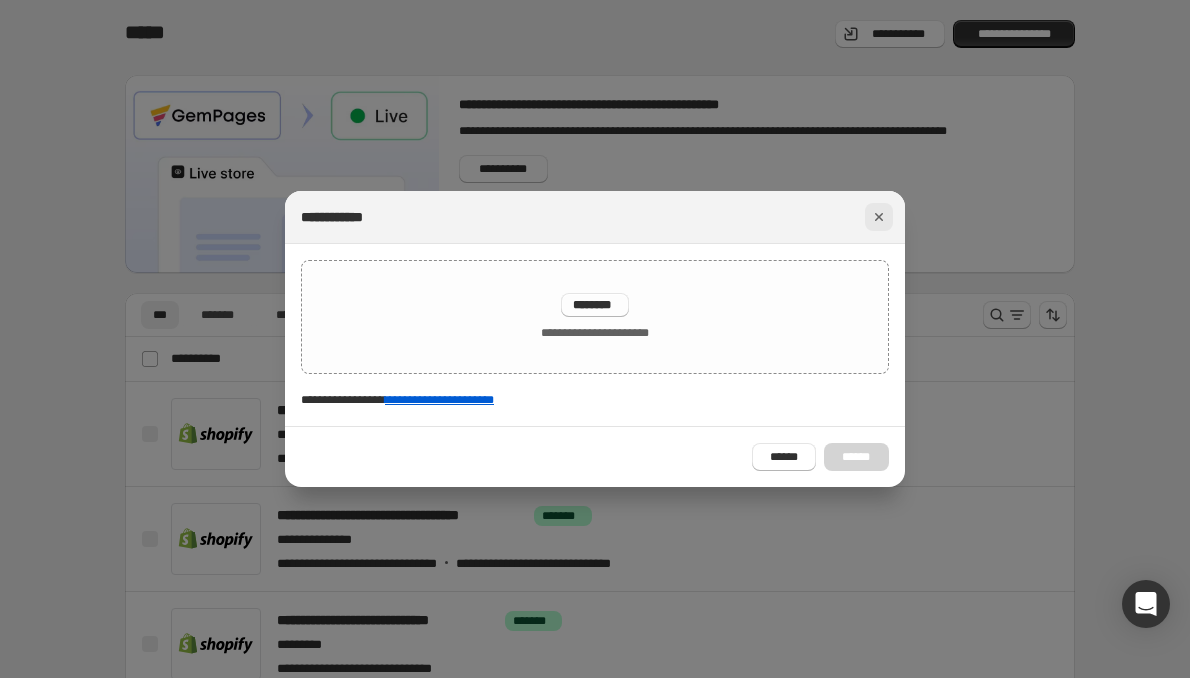 click 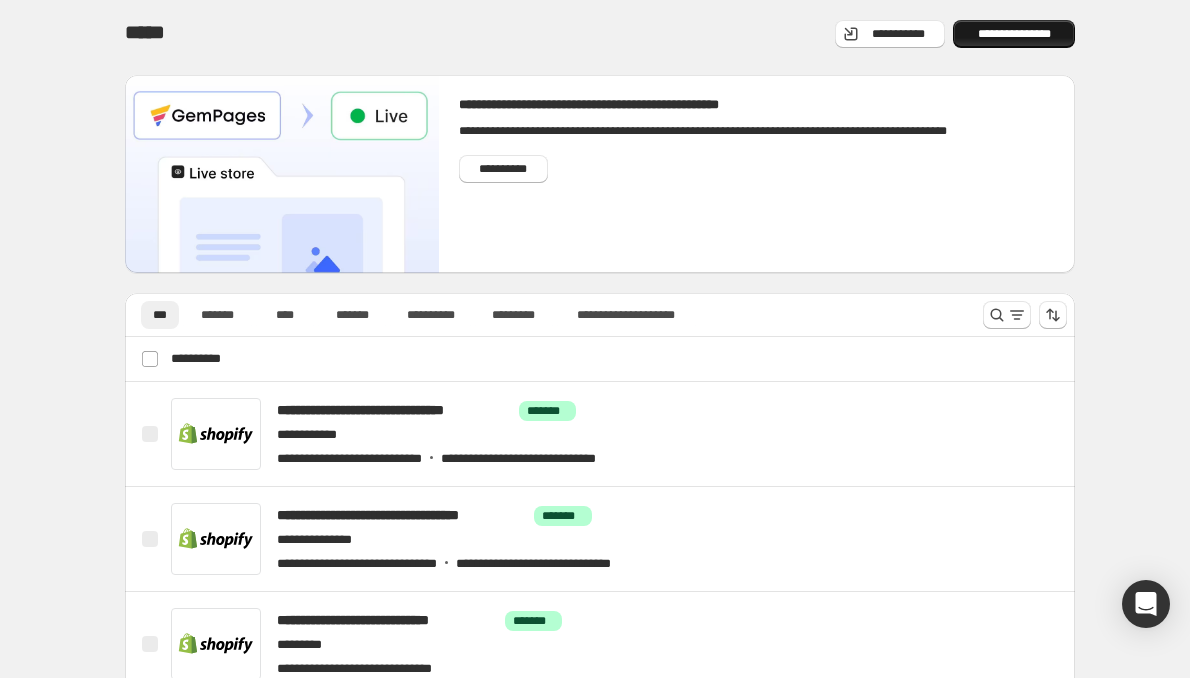 click on "**********" at bounding box center [1014, 34] 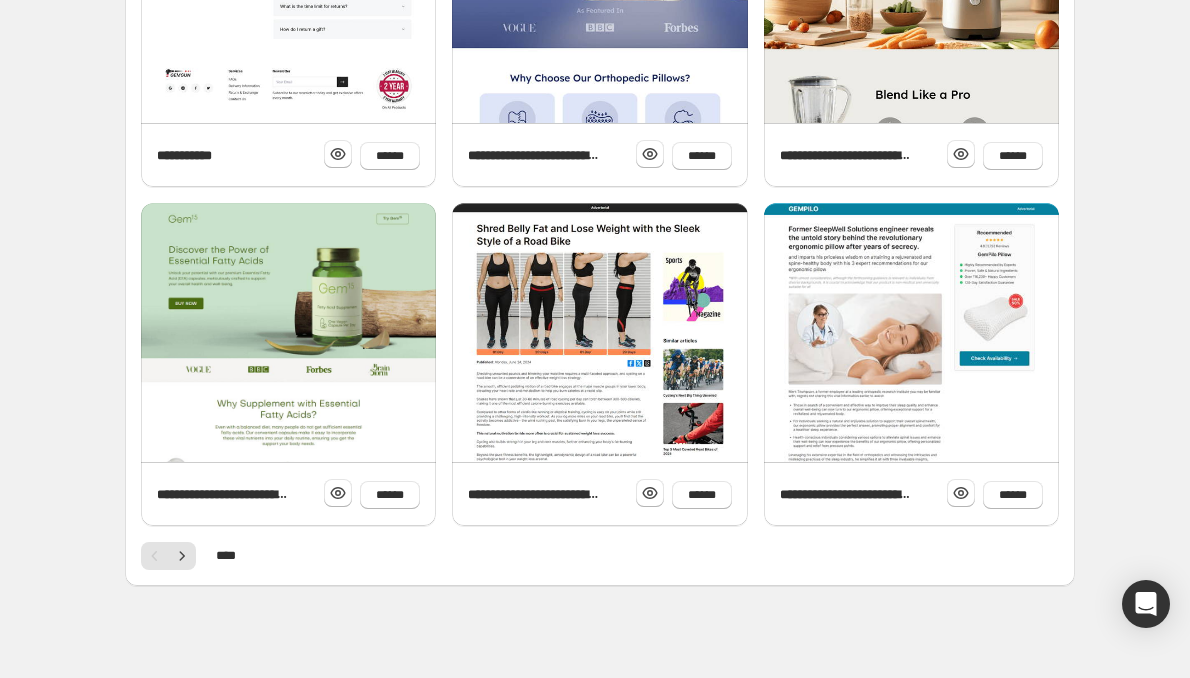 scroll, scrollTop: 762, scrollLeft: 0, axis: vertical 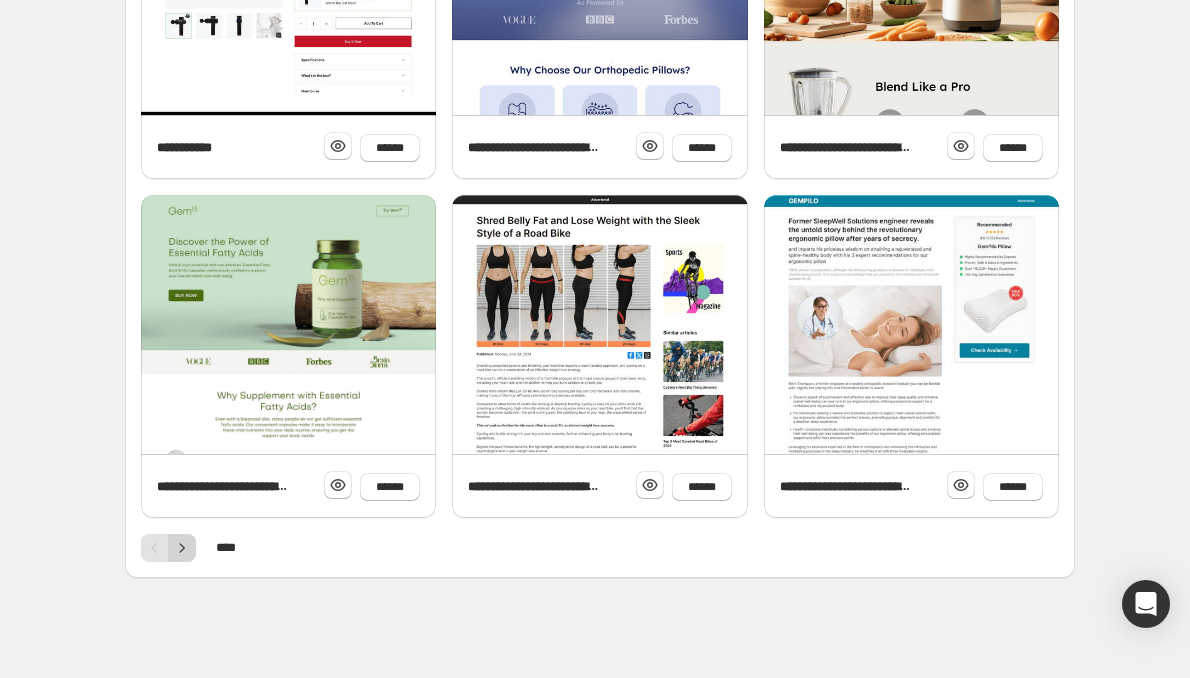 click 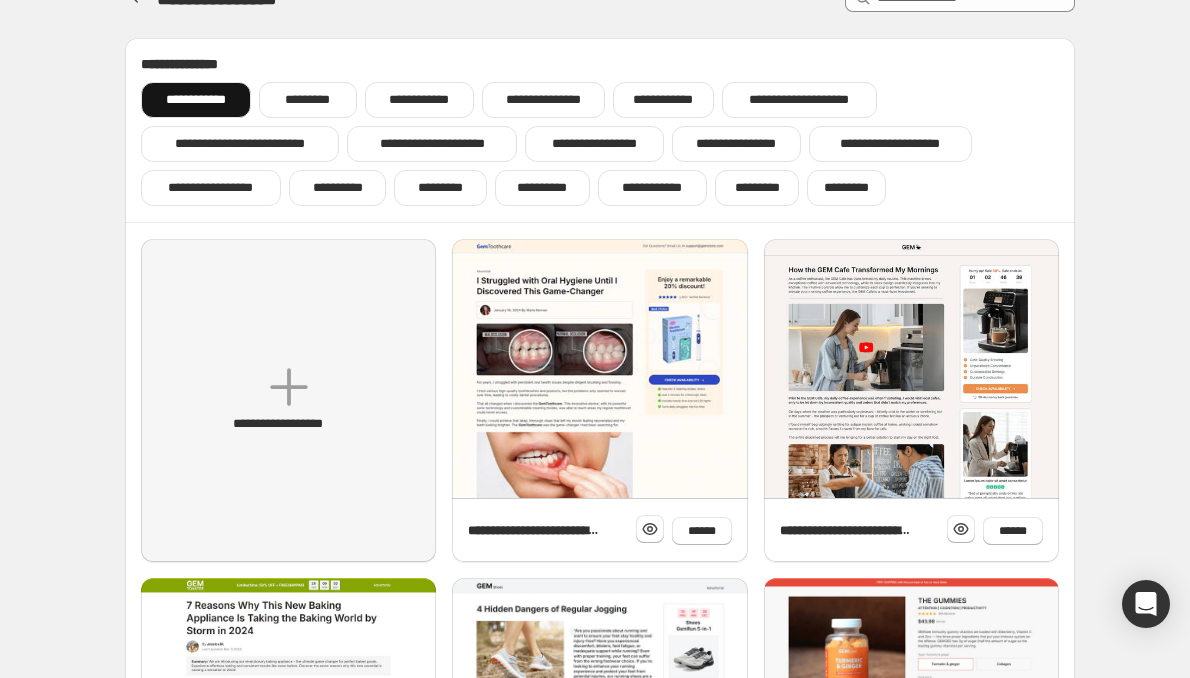 scroll, scrollTop: 0, scrollLeft: 0, axis: both 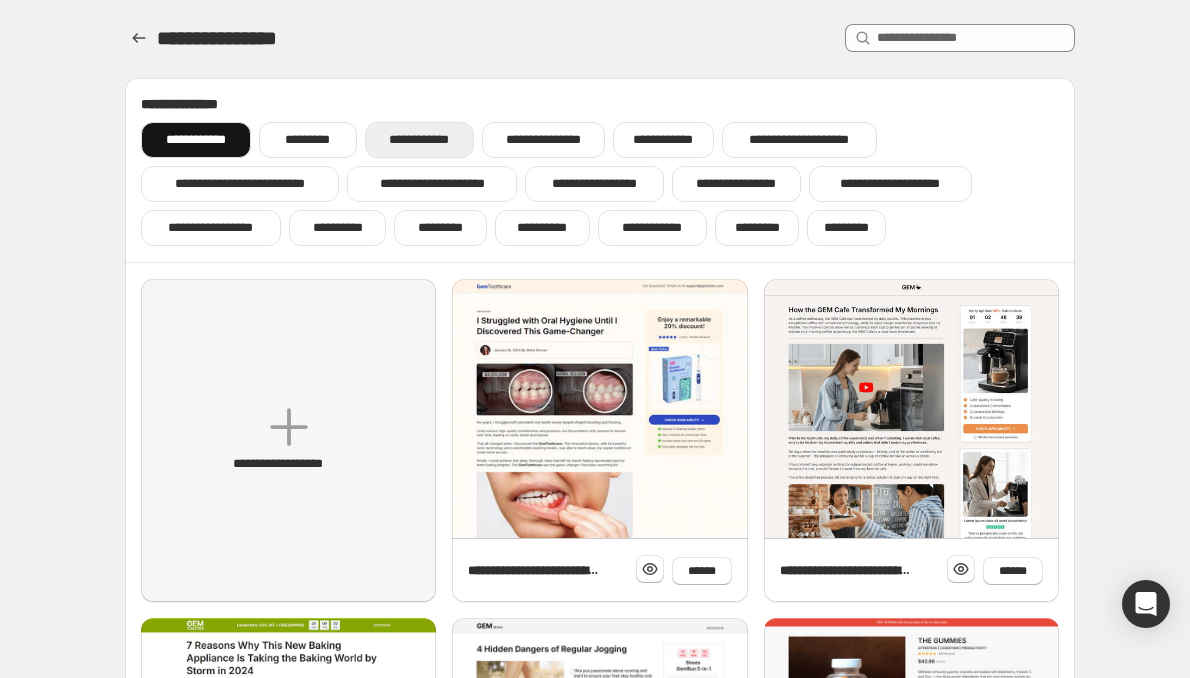 click on "**********" at bounding box center (419, 140) 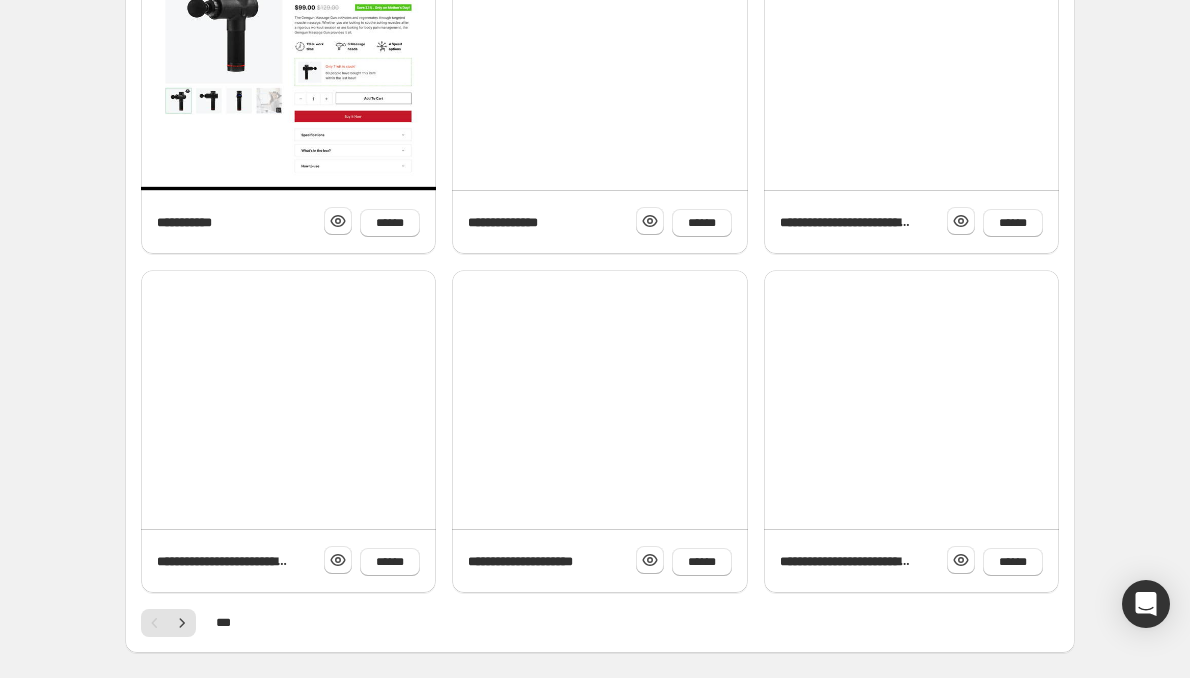 scroll, scrollTop: 700, scrollLeft: 0, axis: vertical 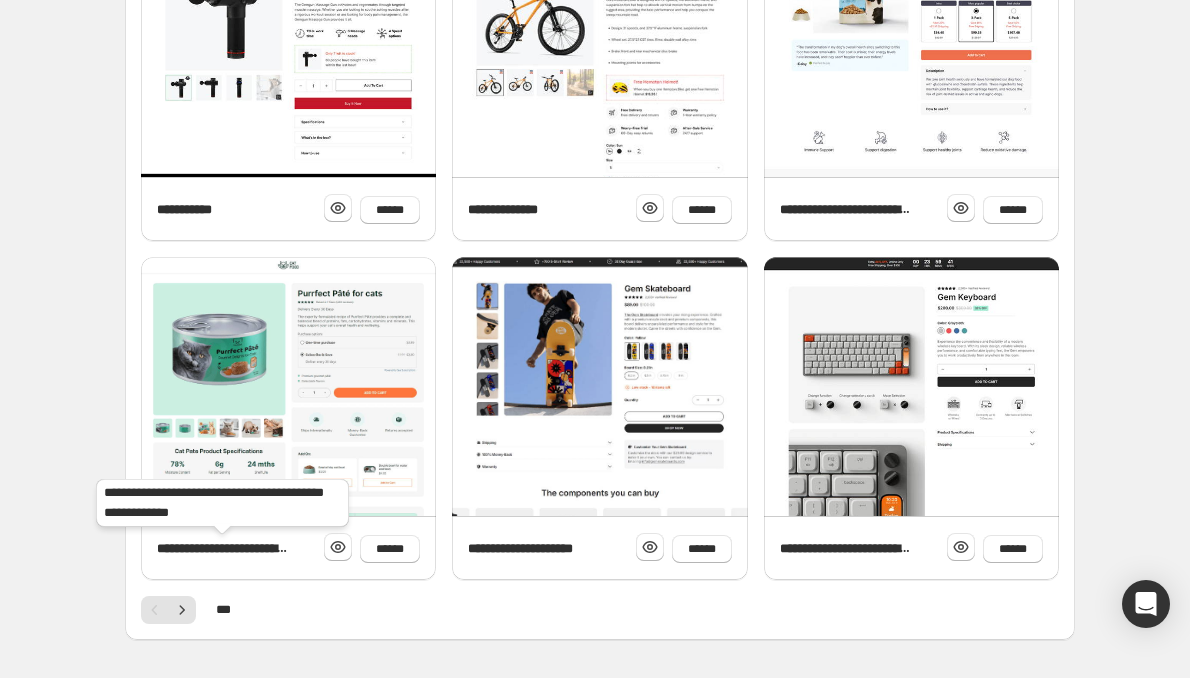 click on "**********" at bounding box center (223, 549) 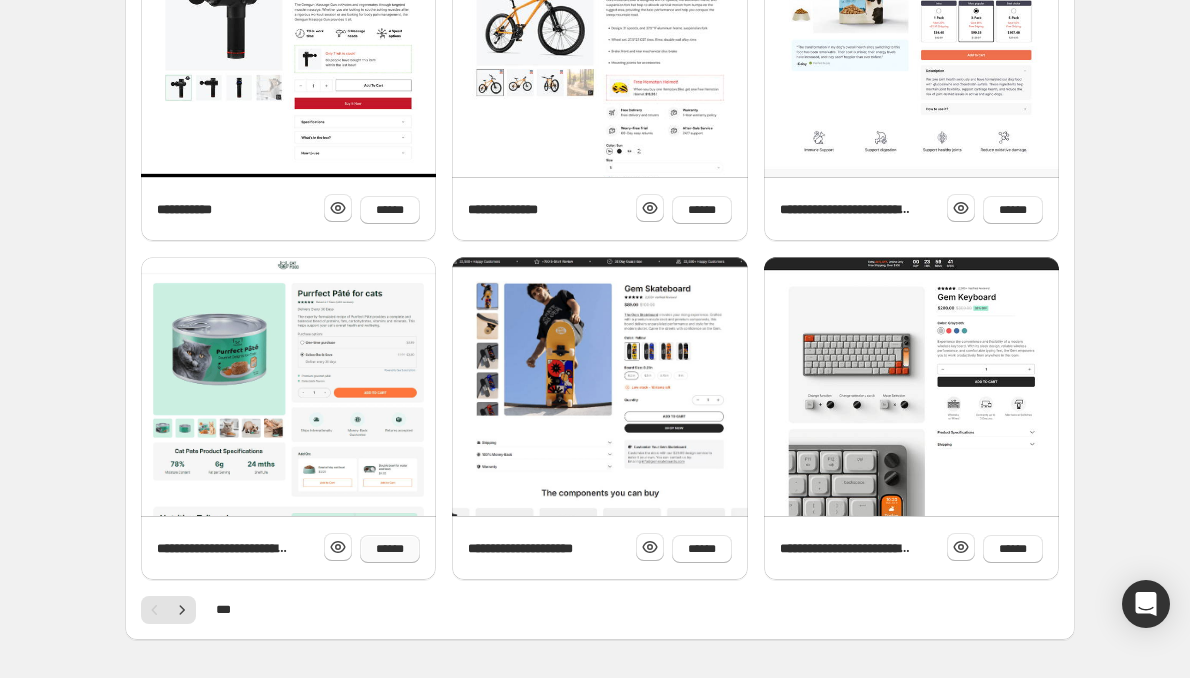 click on "******" at bounding box center (390, 549) 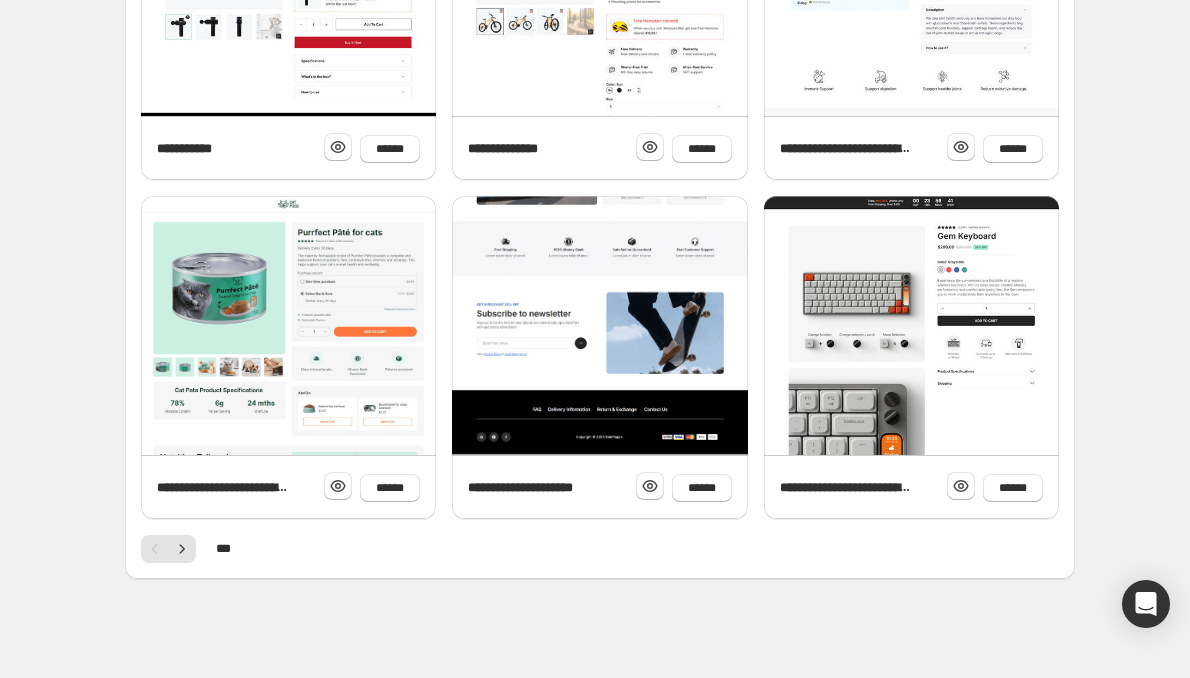 scroll, scrollTop: 762, scrollLeft: 0, axis: vertical 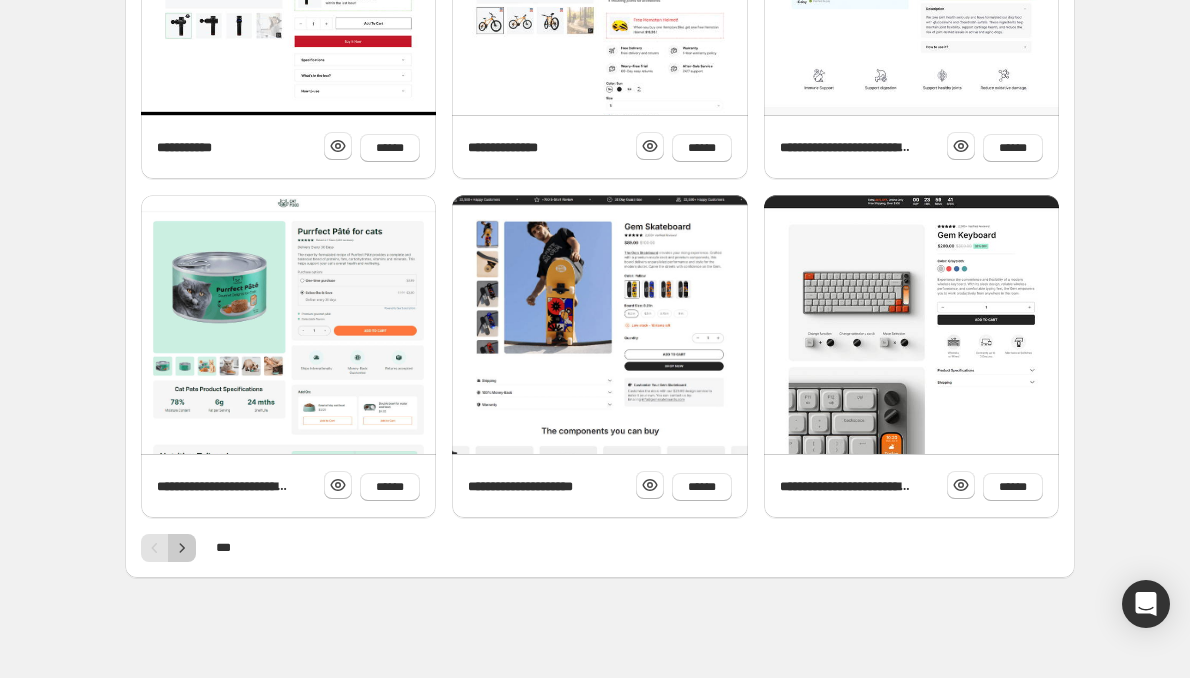 click at bounding box center [182, 548] 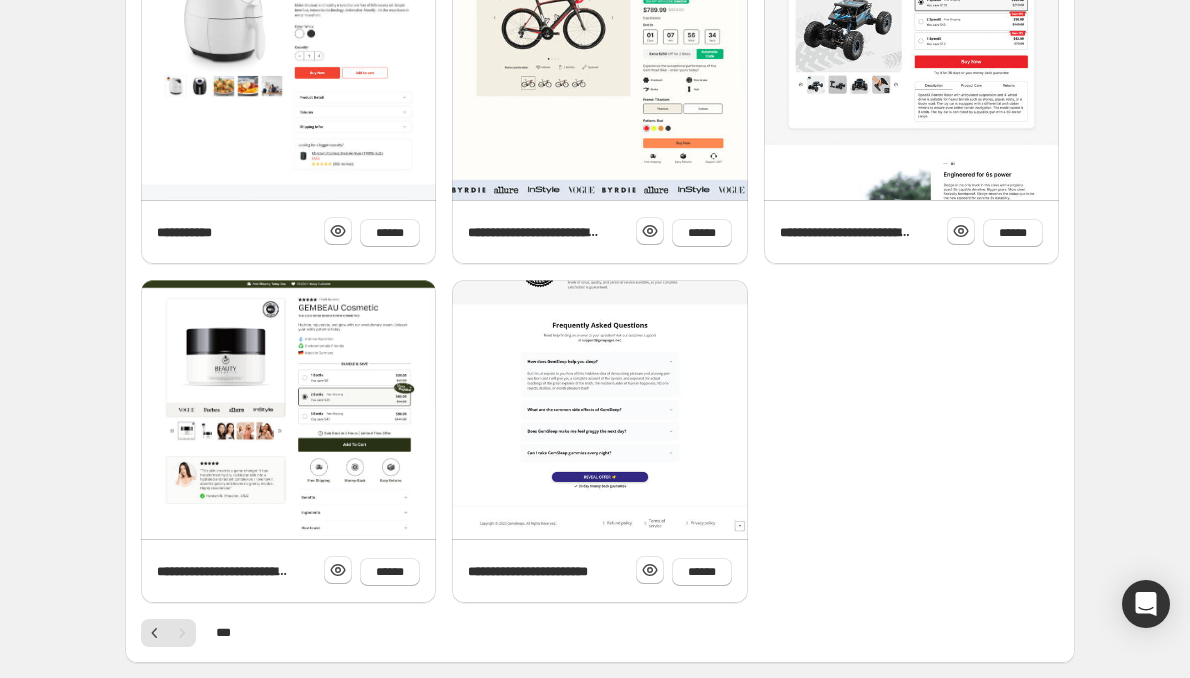 scroll, scrollTop: 700, scrollLeft: 0, axis: vertical 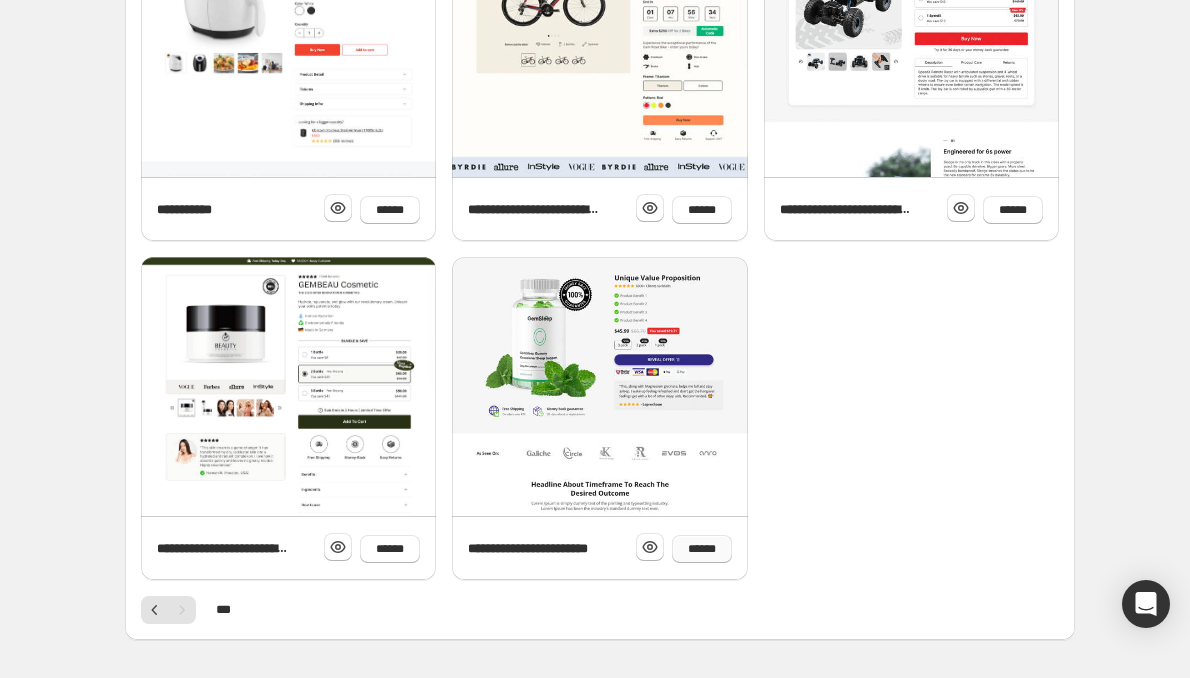 click on "******" at bounding box center (702, 549) 